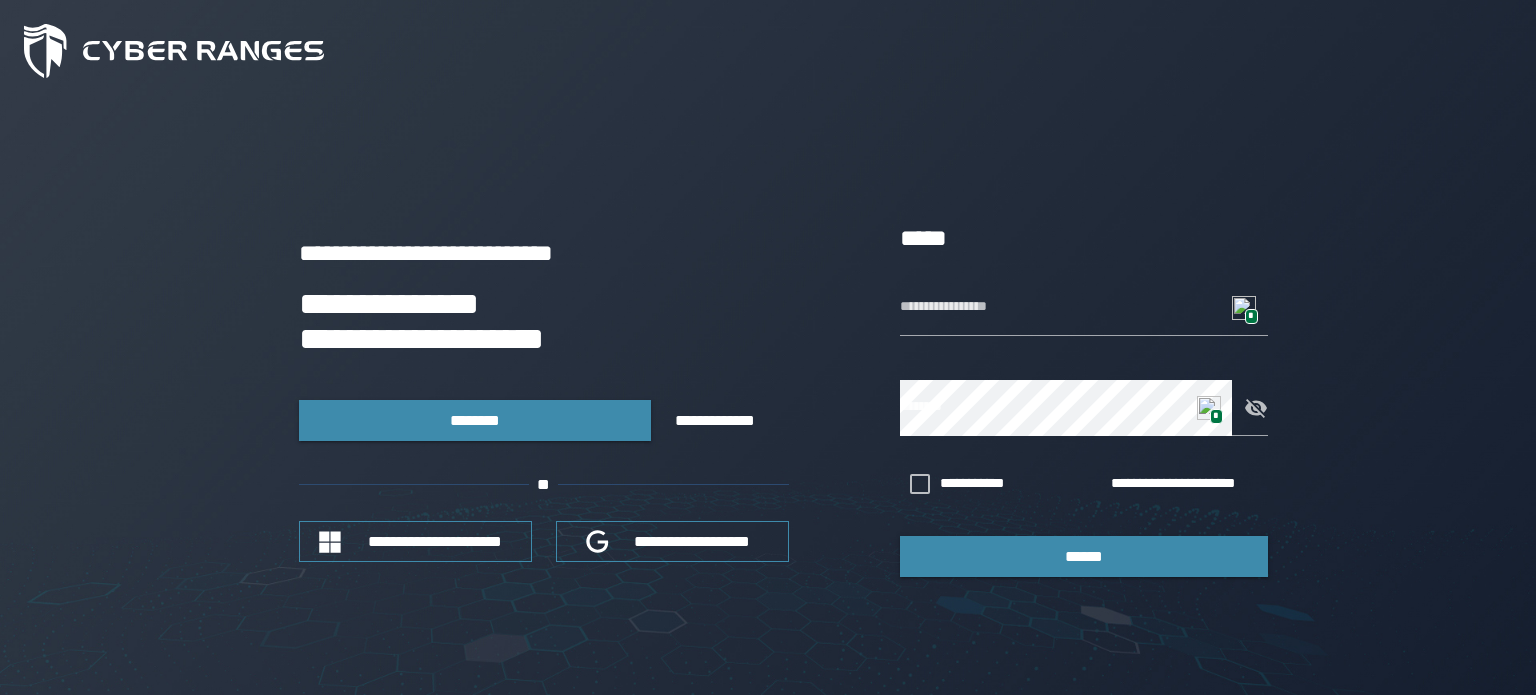 scroll, scrollTop: 0, scrollLeft: 0, axis: both 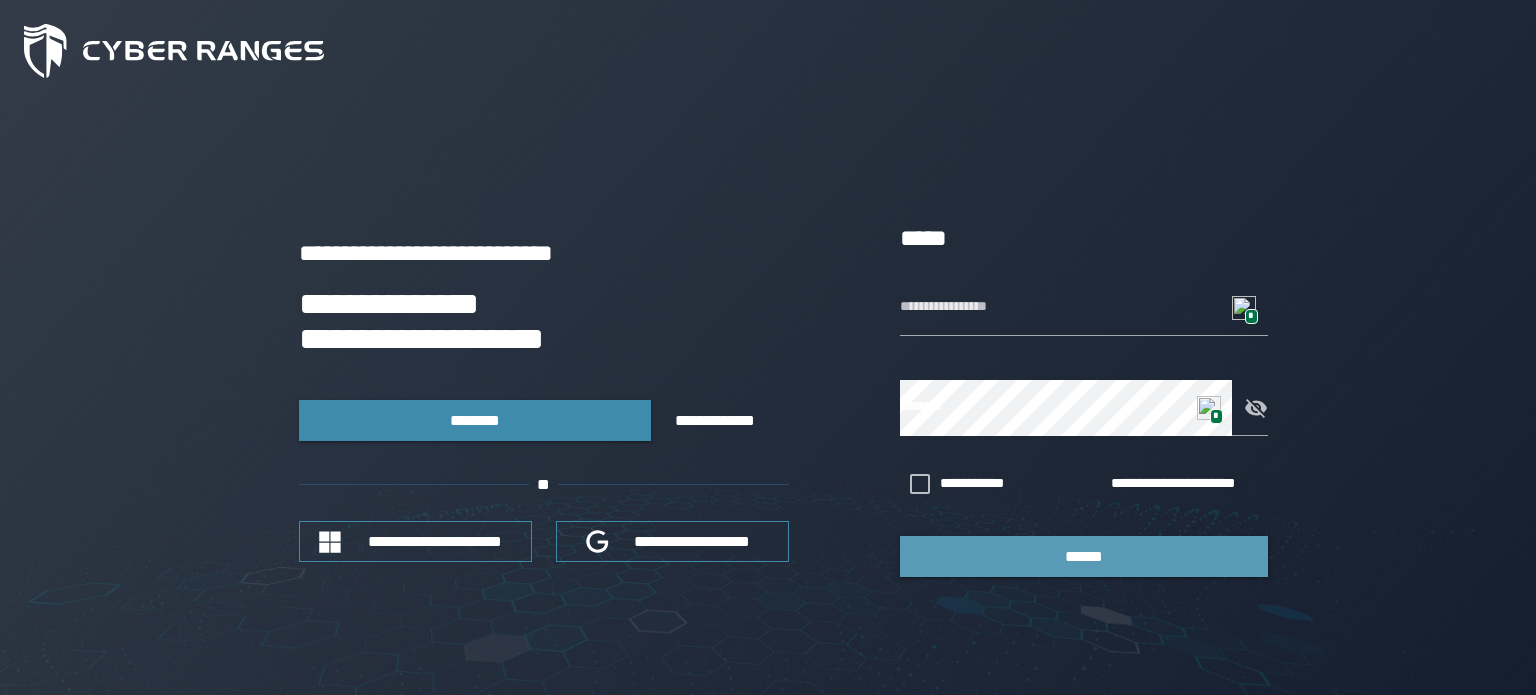 type on "**********" 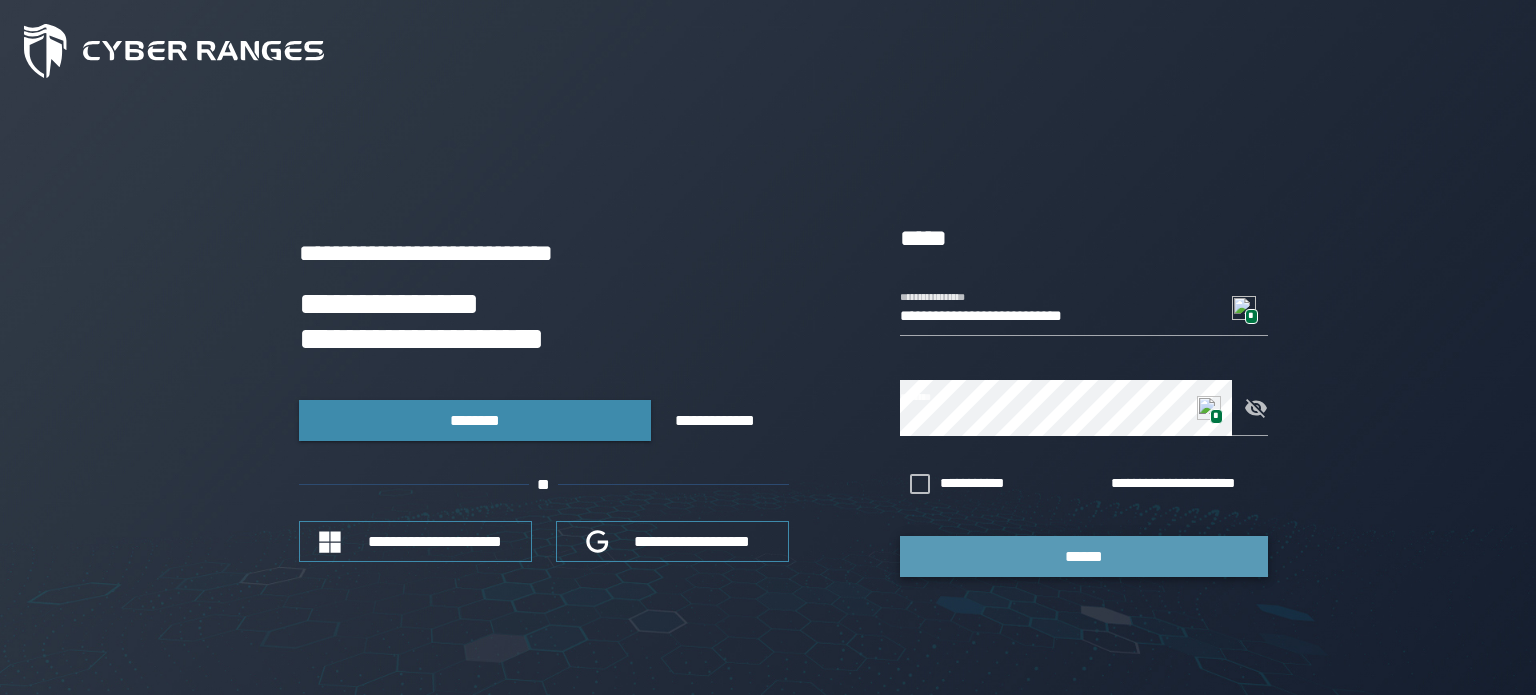 click on "******" at bounding box center (1084, 556) 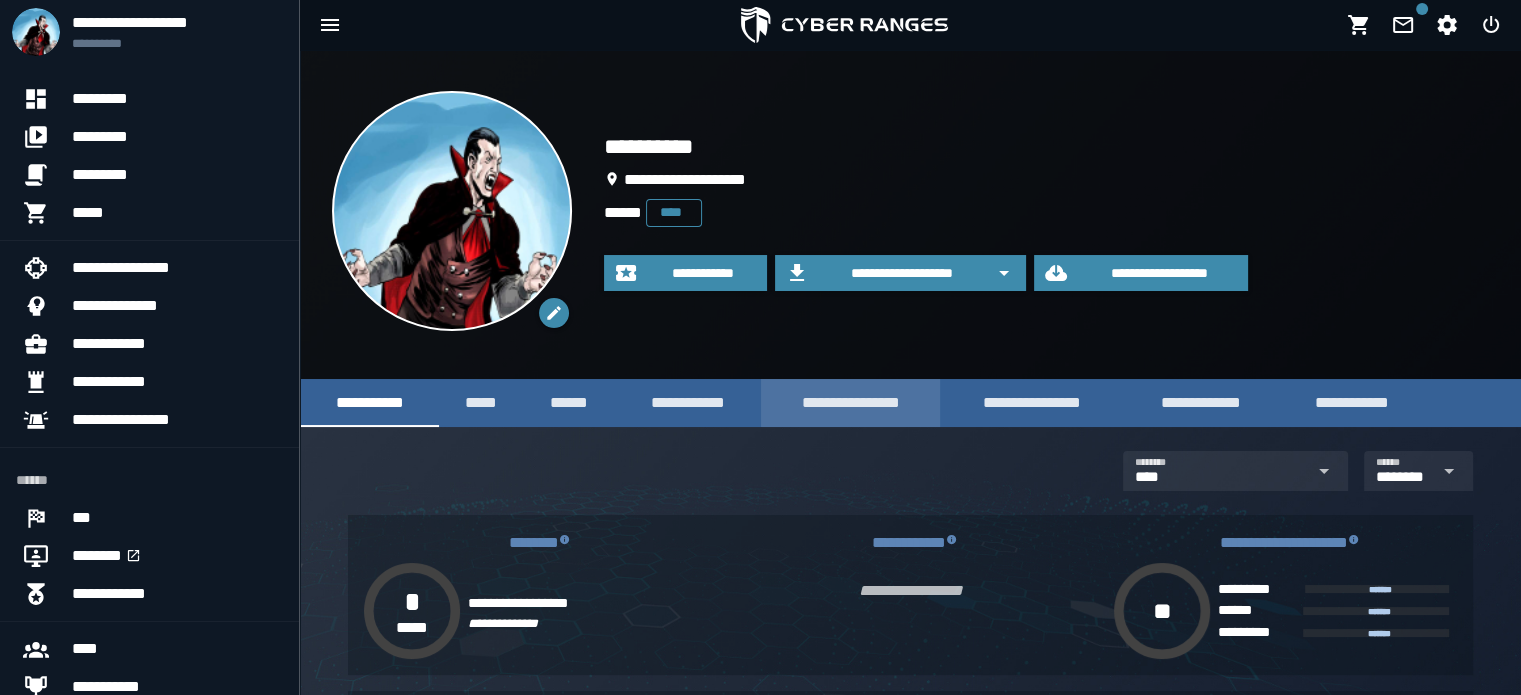 scroll, scrollTop: 0, scrollLeft: 0, axis: both 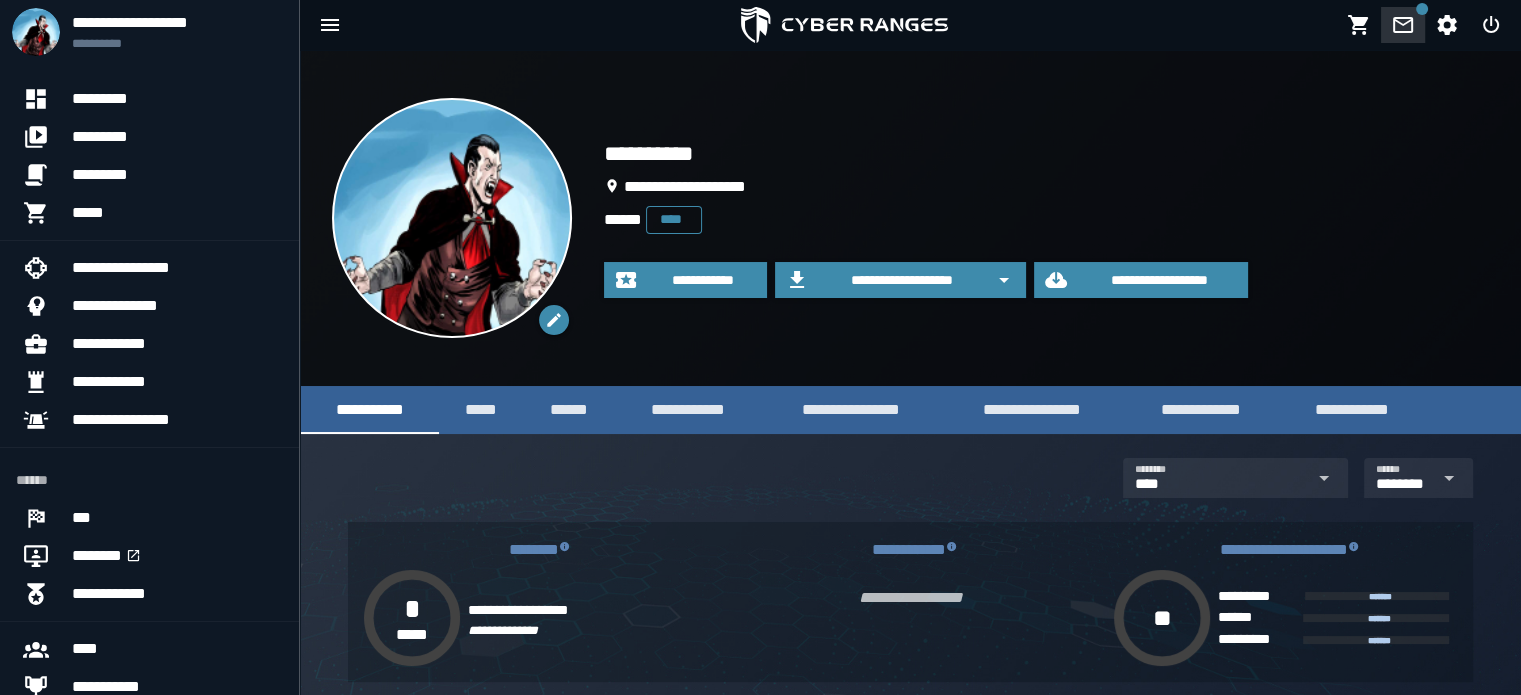 click 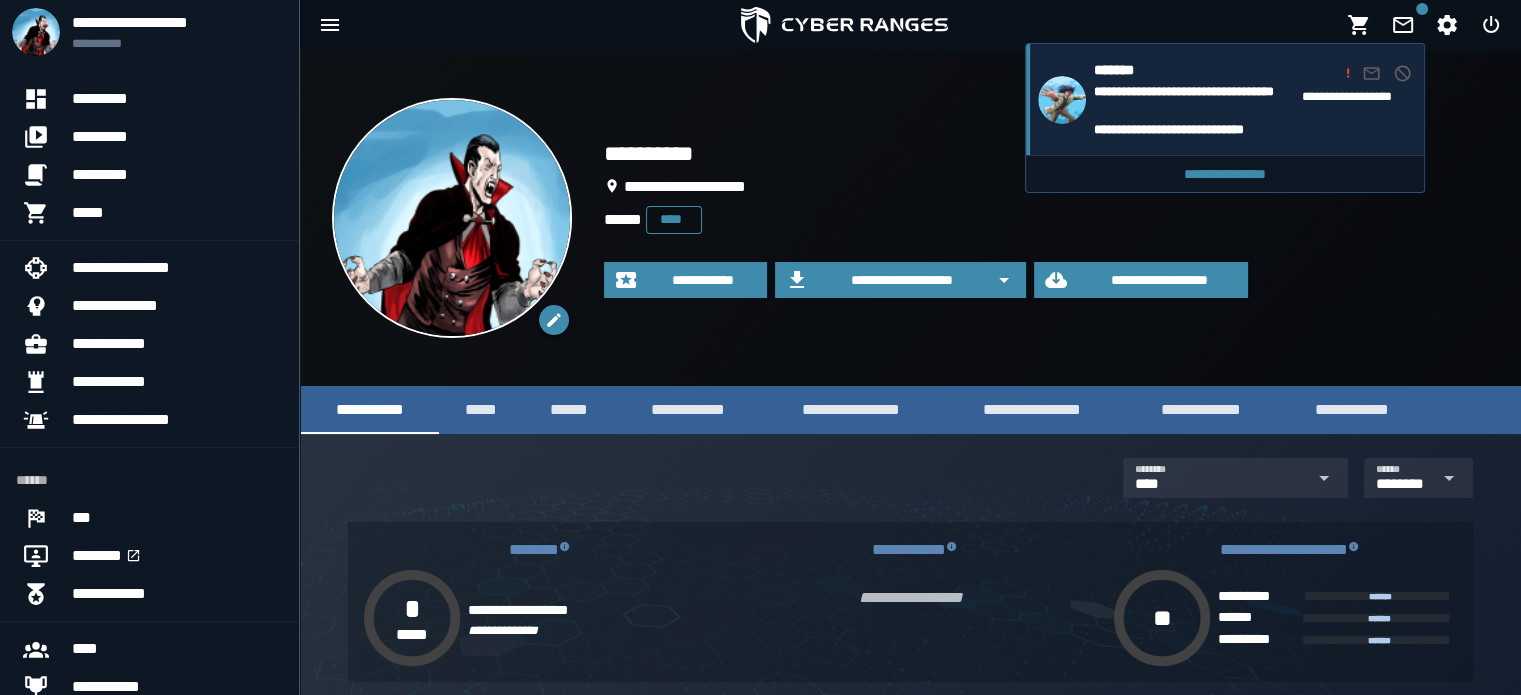 click on "**********" at bounding box center [1194, 129] 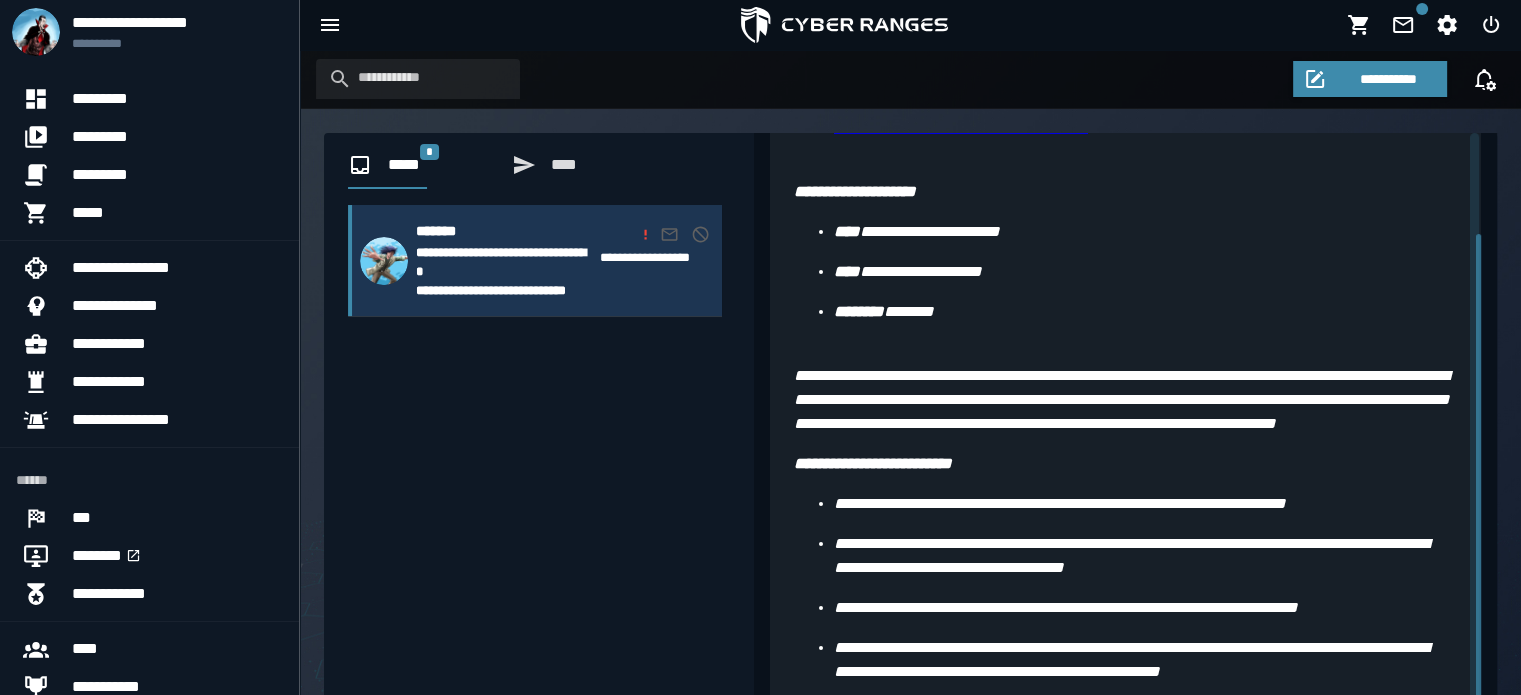 scroll, scrollTop: 0, scrollLeft: 0, axis: both 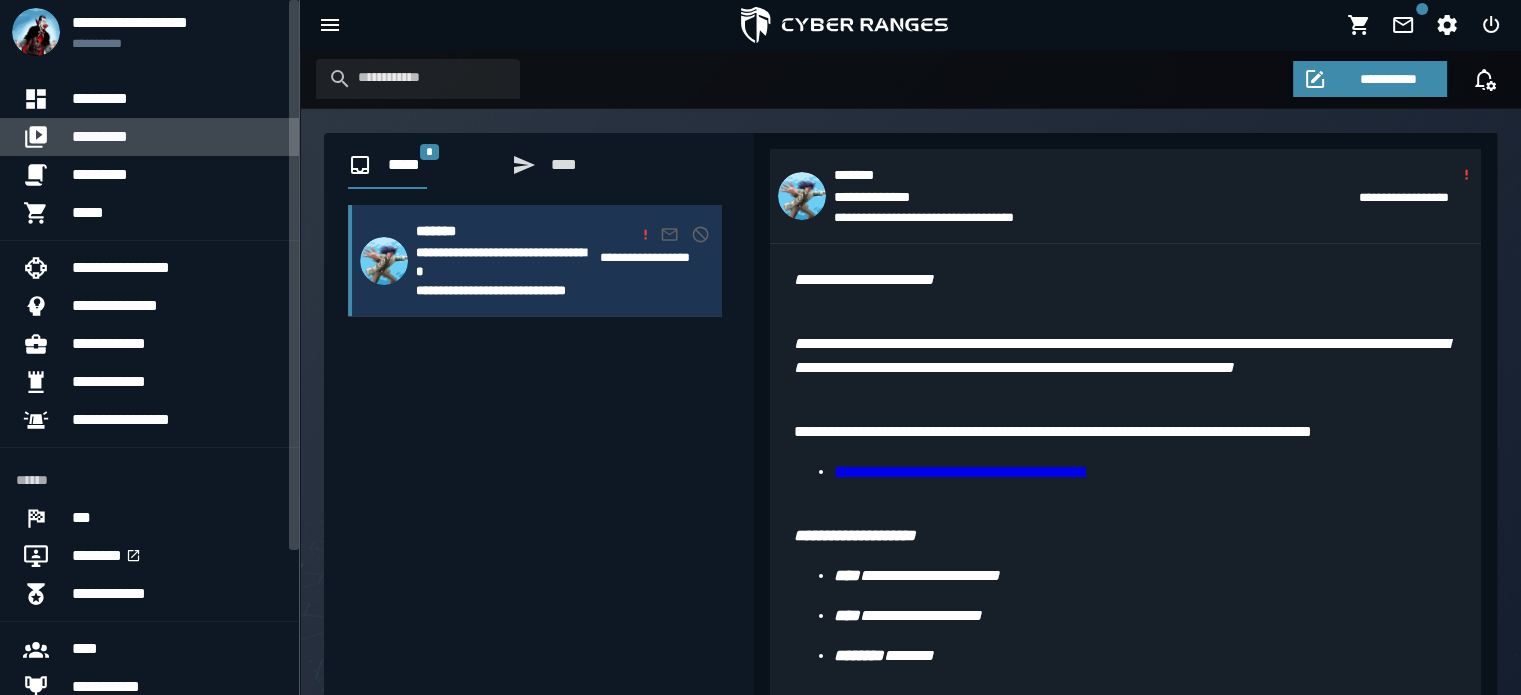 click on "*********" at bounding box center [177, 137] 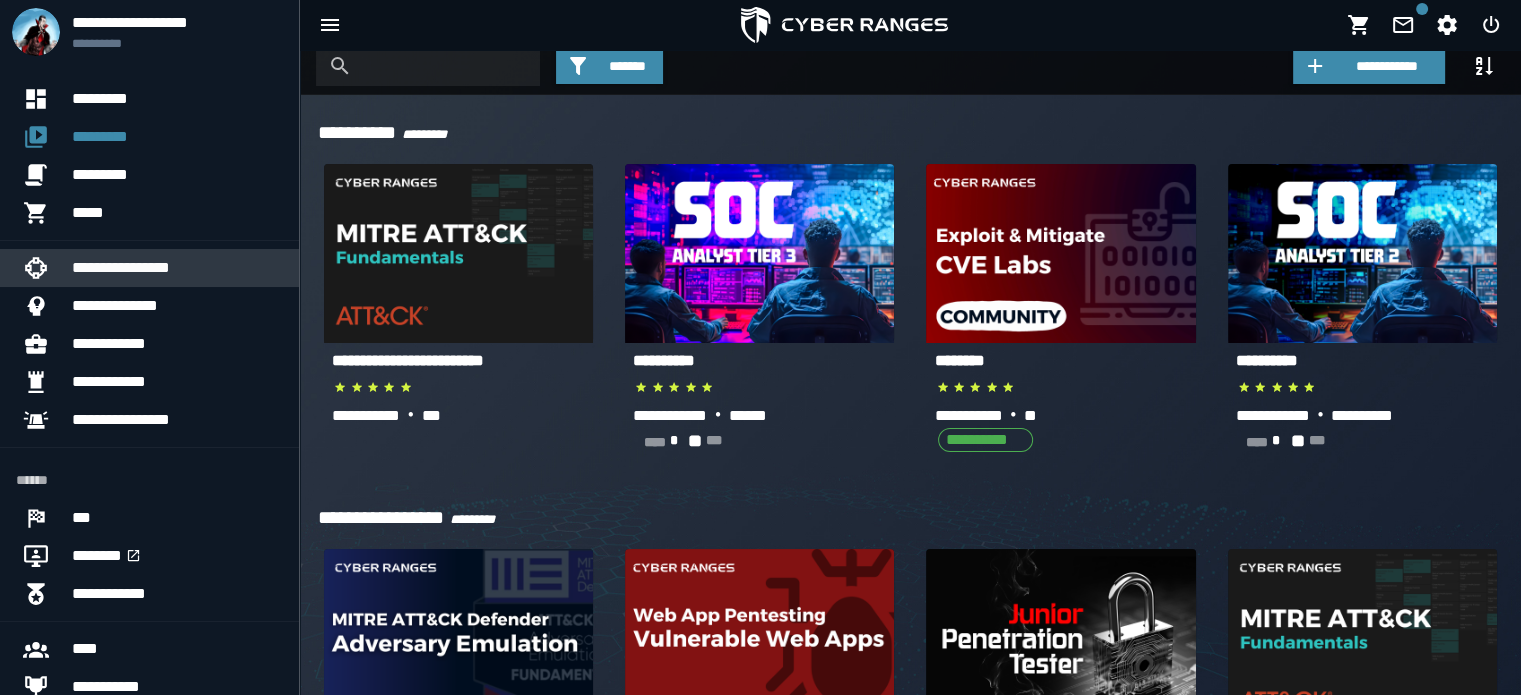 scroll, scrollTop: 0, scrollLeft: 0, axis: both 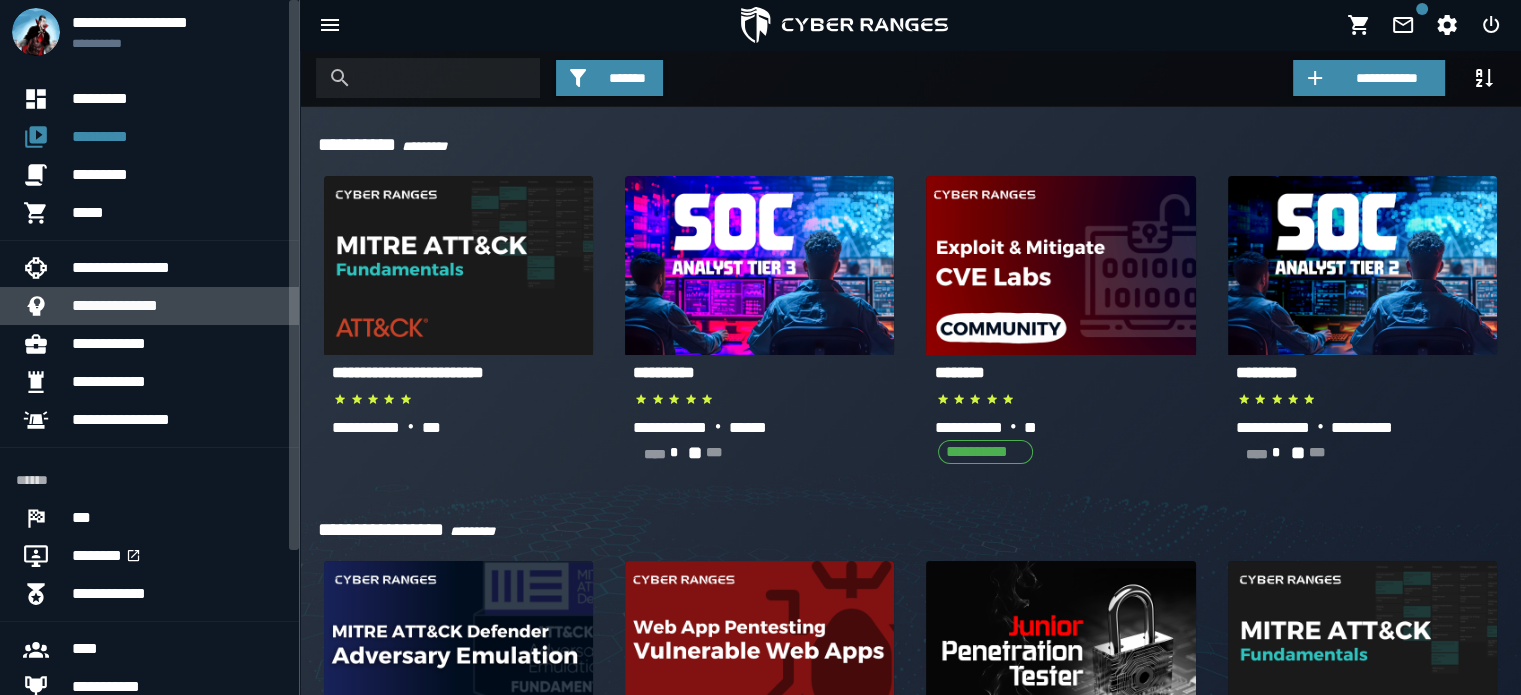 click on "**********" at bounding box center [177, 306] 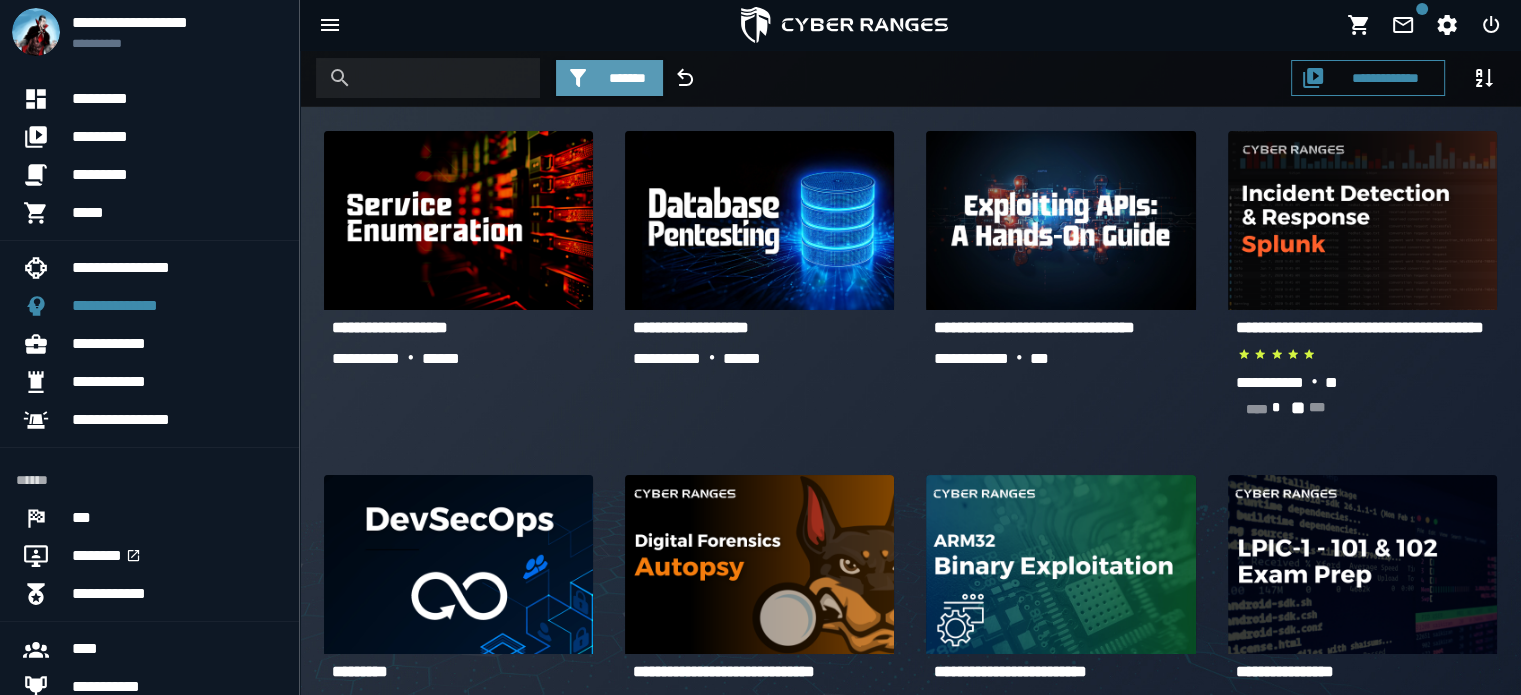 click on "*******" at bounding box center [627, 78] 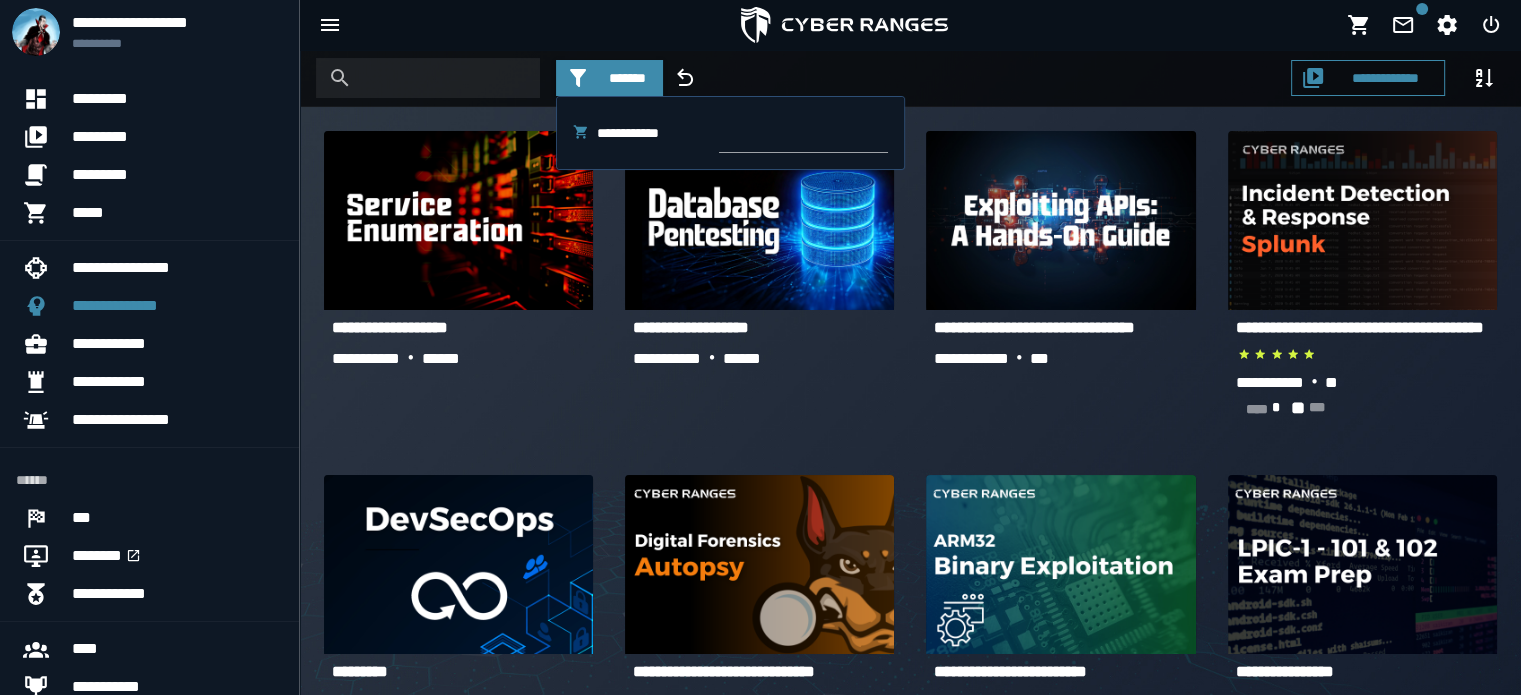 click at bounding box center (844, 25) 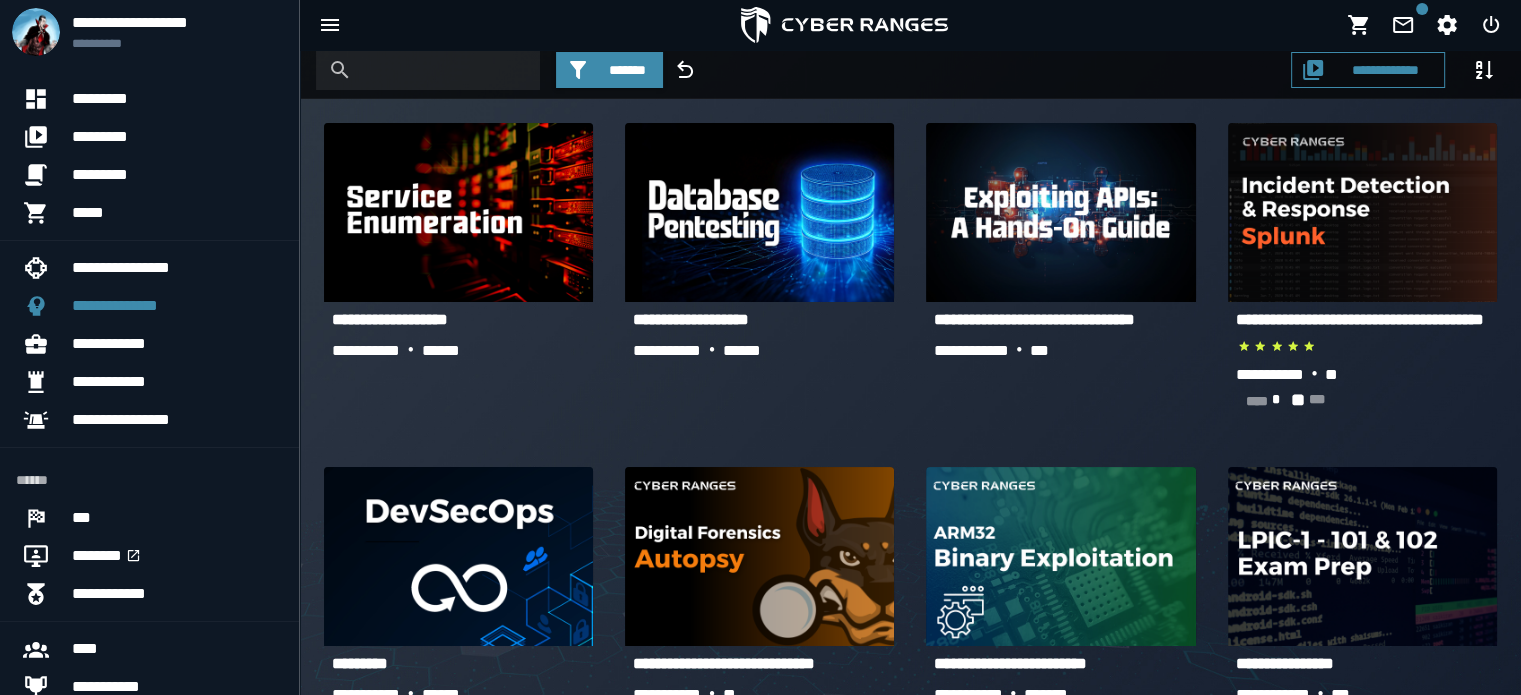 scroll, scrollTop: 0, scrollLeft: 0, axis: both 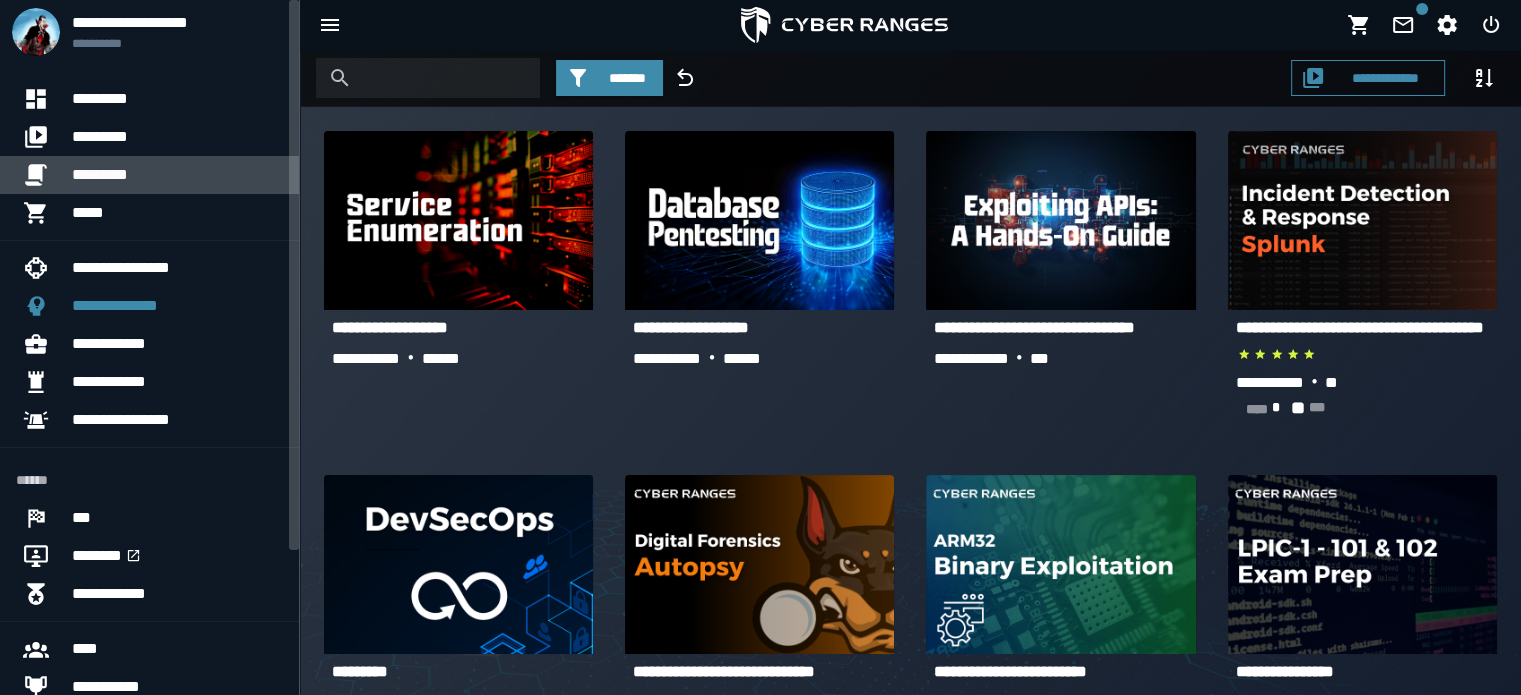click on "*********" at bounding box center (177, 175) 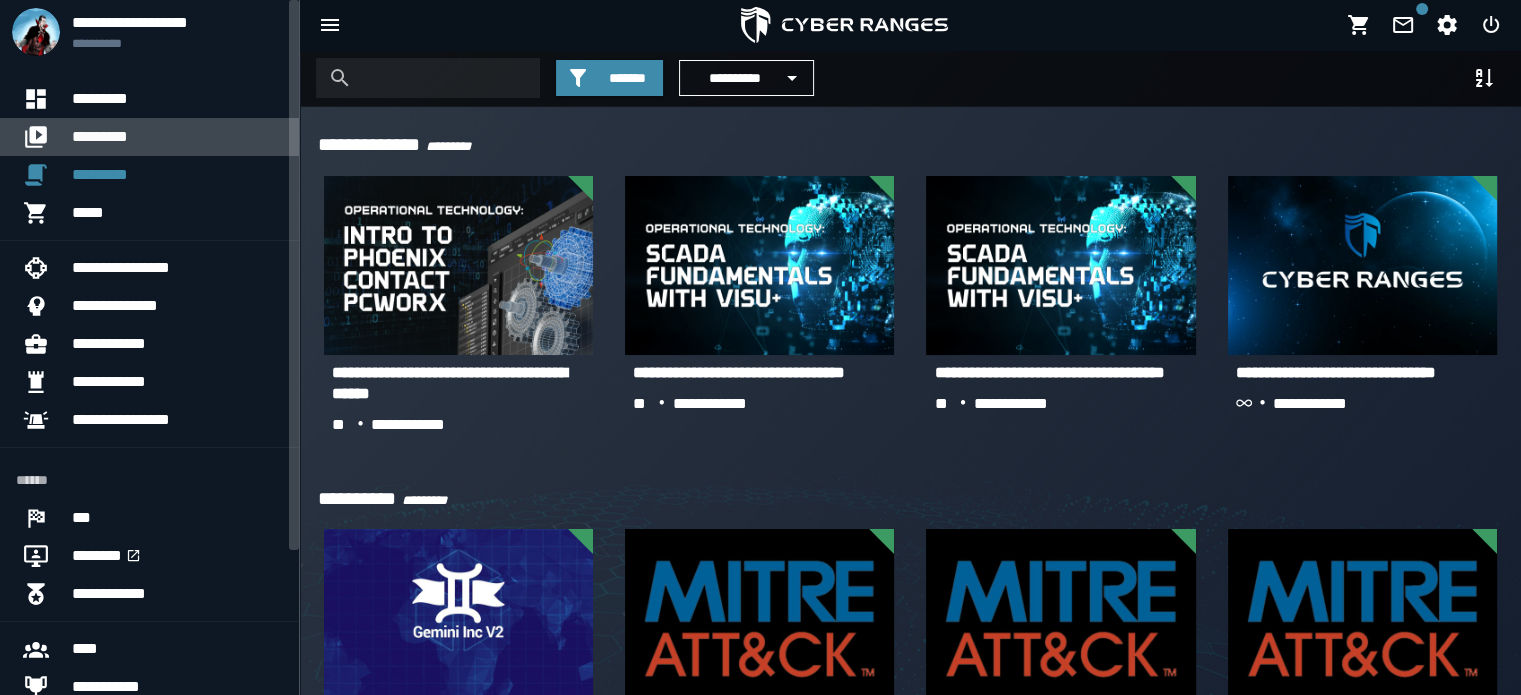 click on "*********" at bounding box center (177, 137) 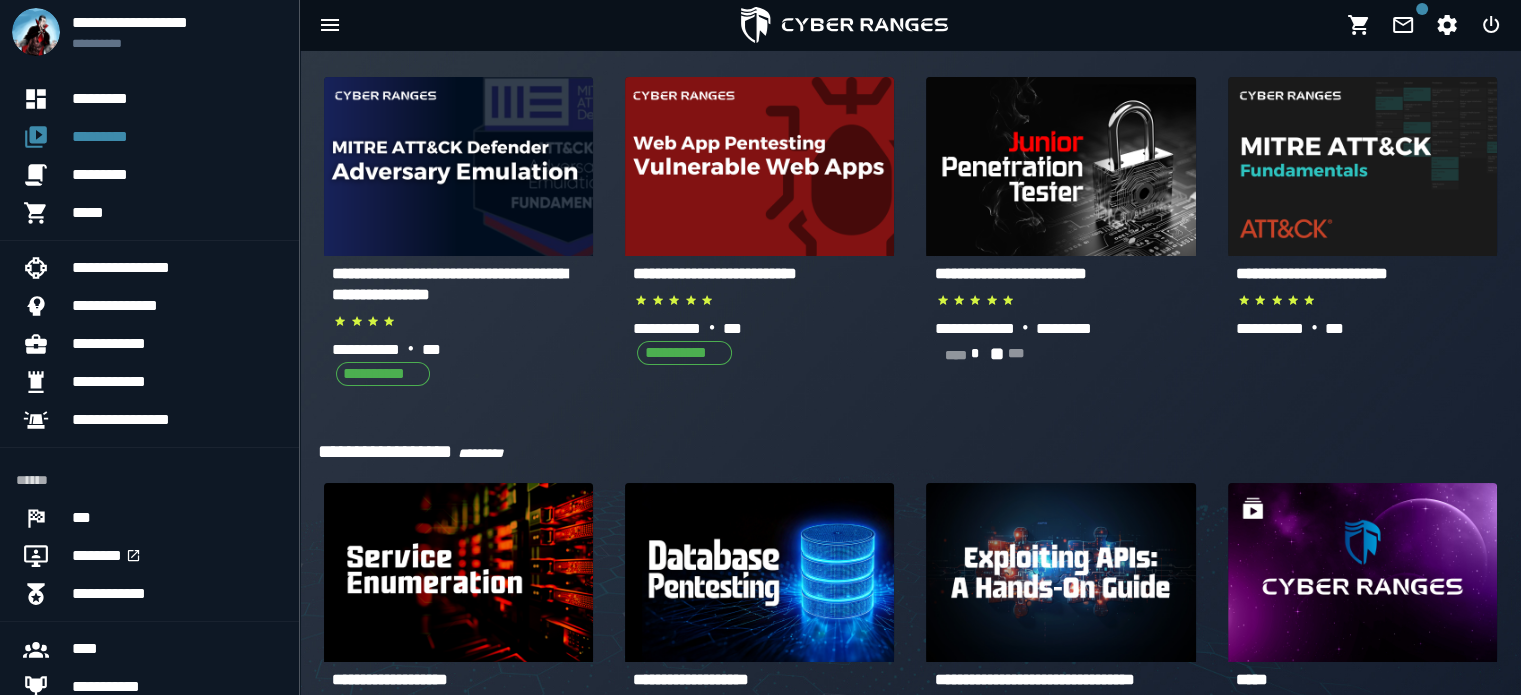 scroll, scrollTop: 551, scrollLeft: 0, axis: vertical 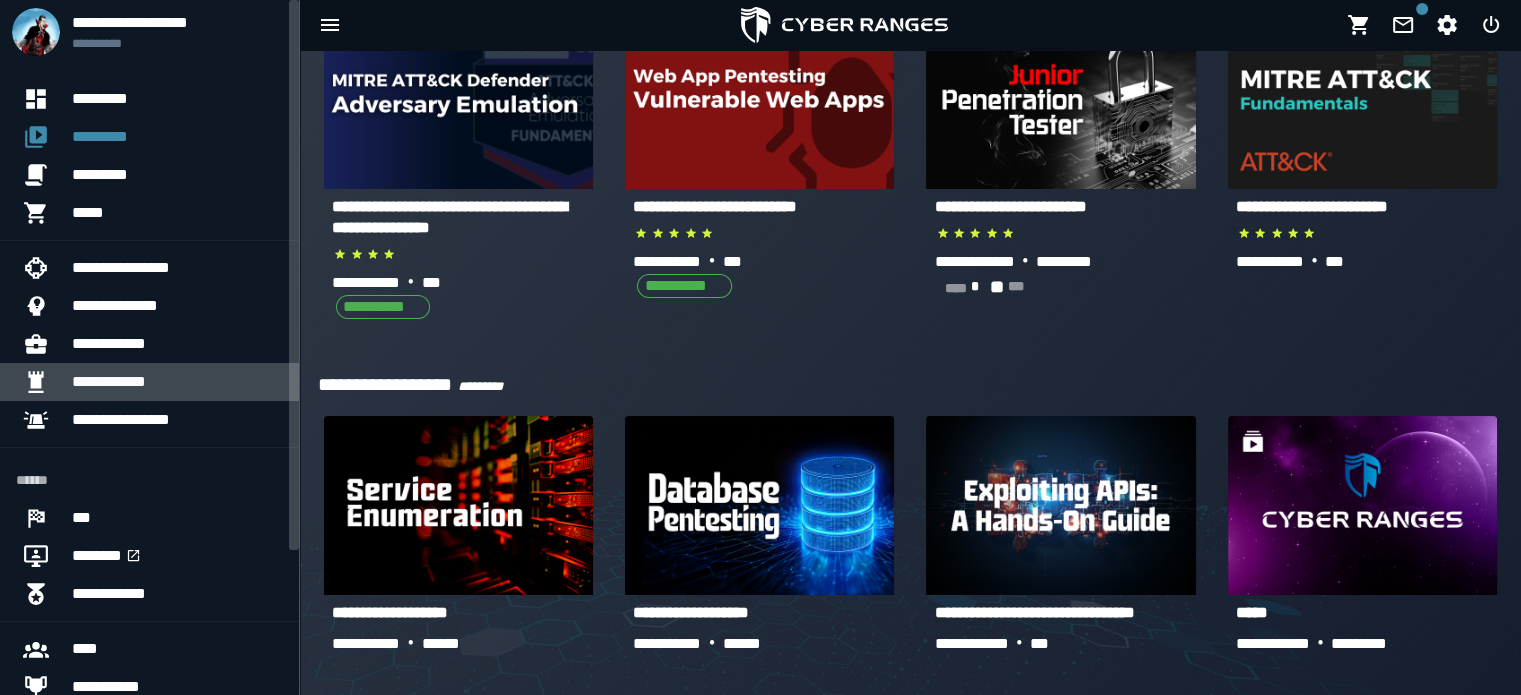 click on "**********" at bounding box center (177, 382) 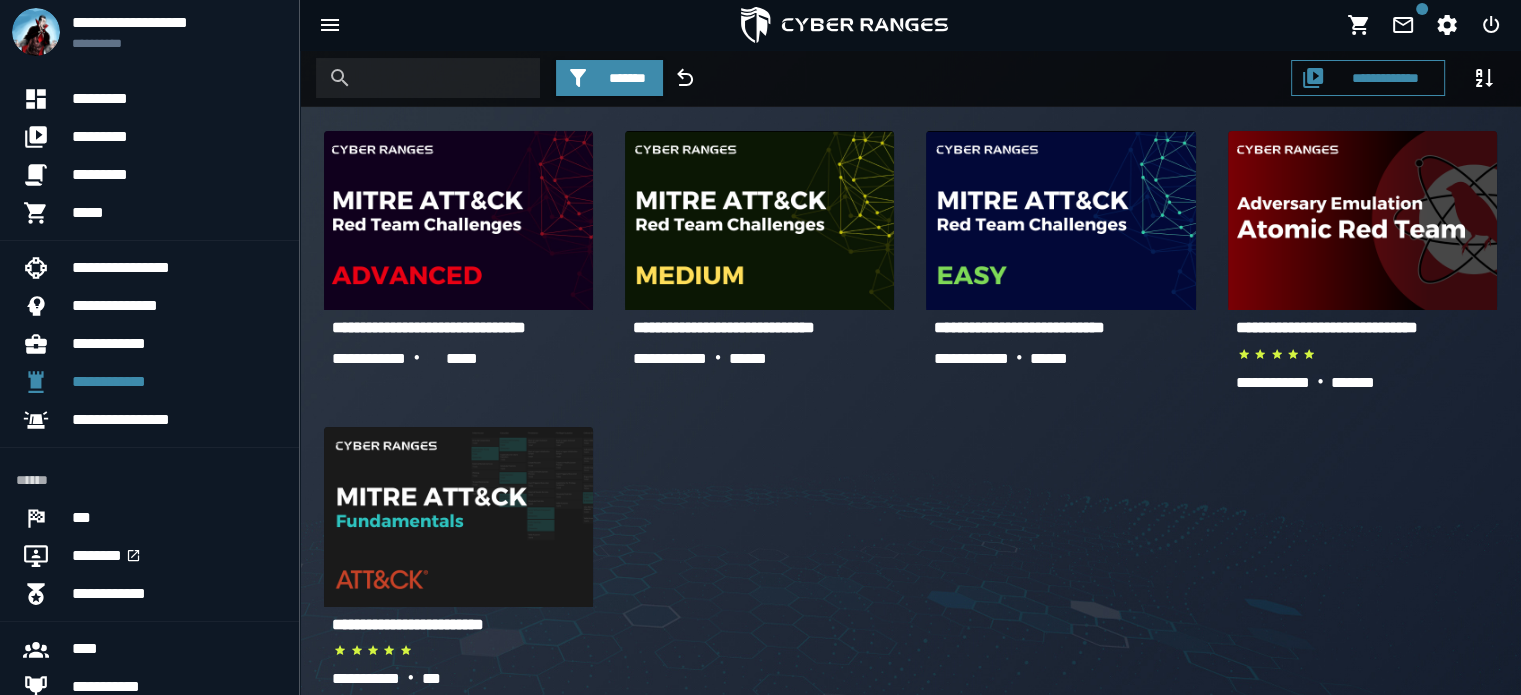 scroll, scrollTop: 0, scrollLeft: 0, axis: both 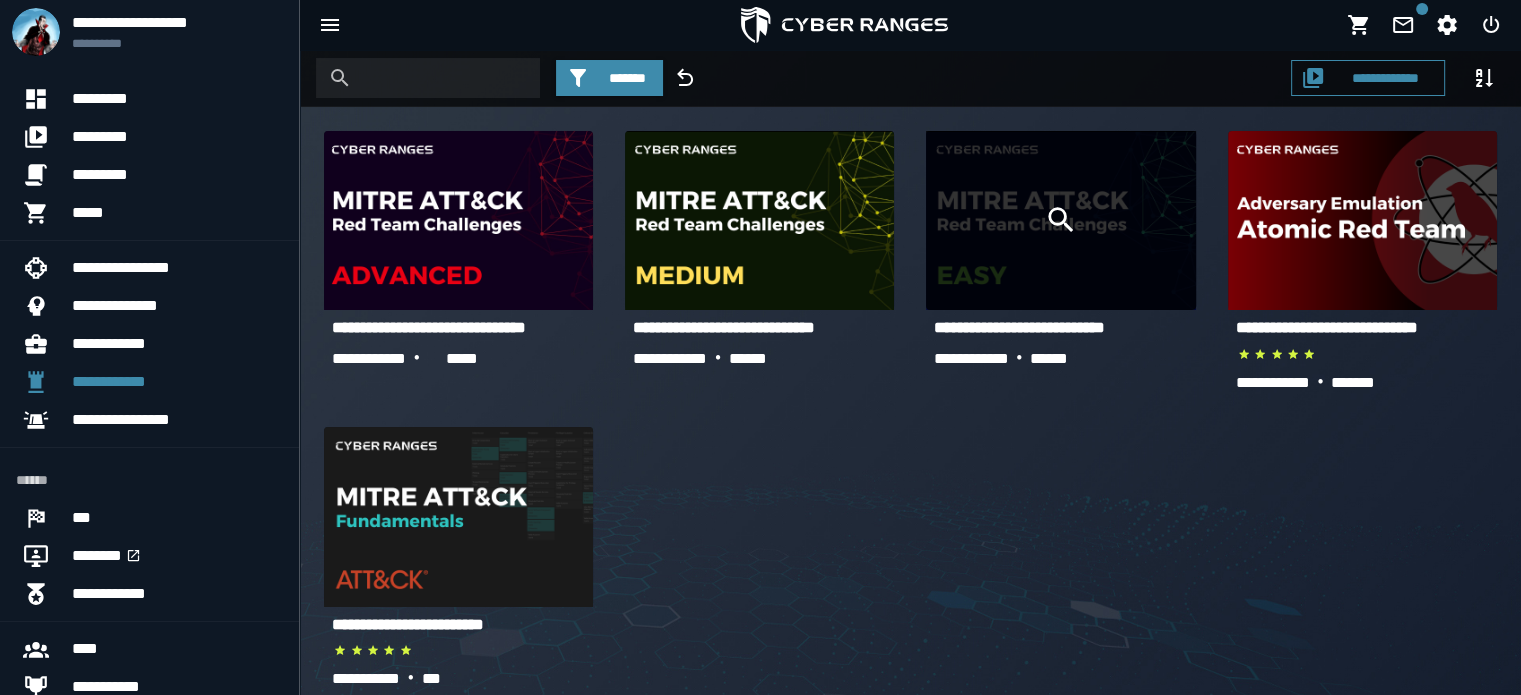click 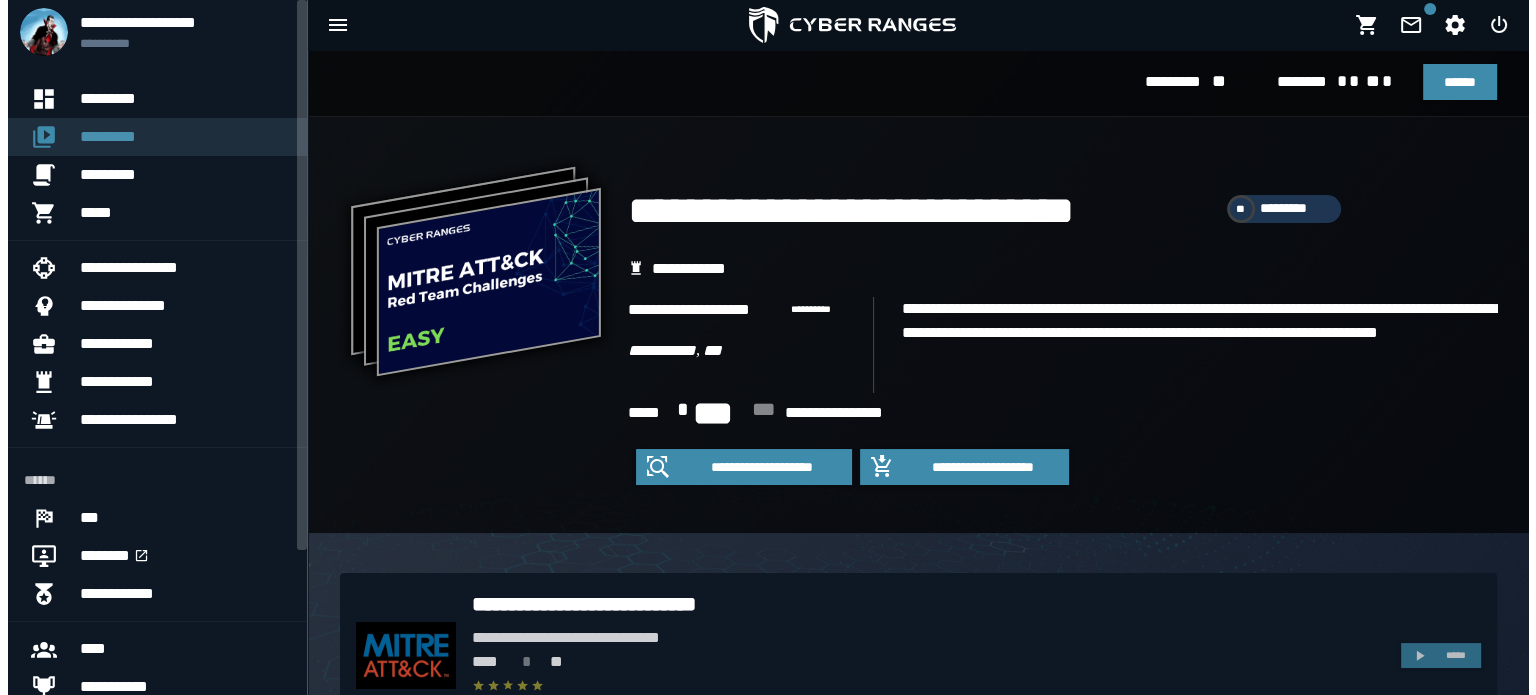 scroll, scrollTop: 0, scrollLeft: 0, axis: both 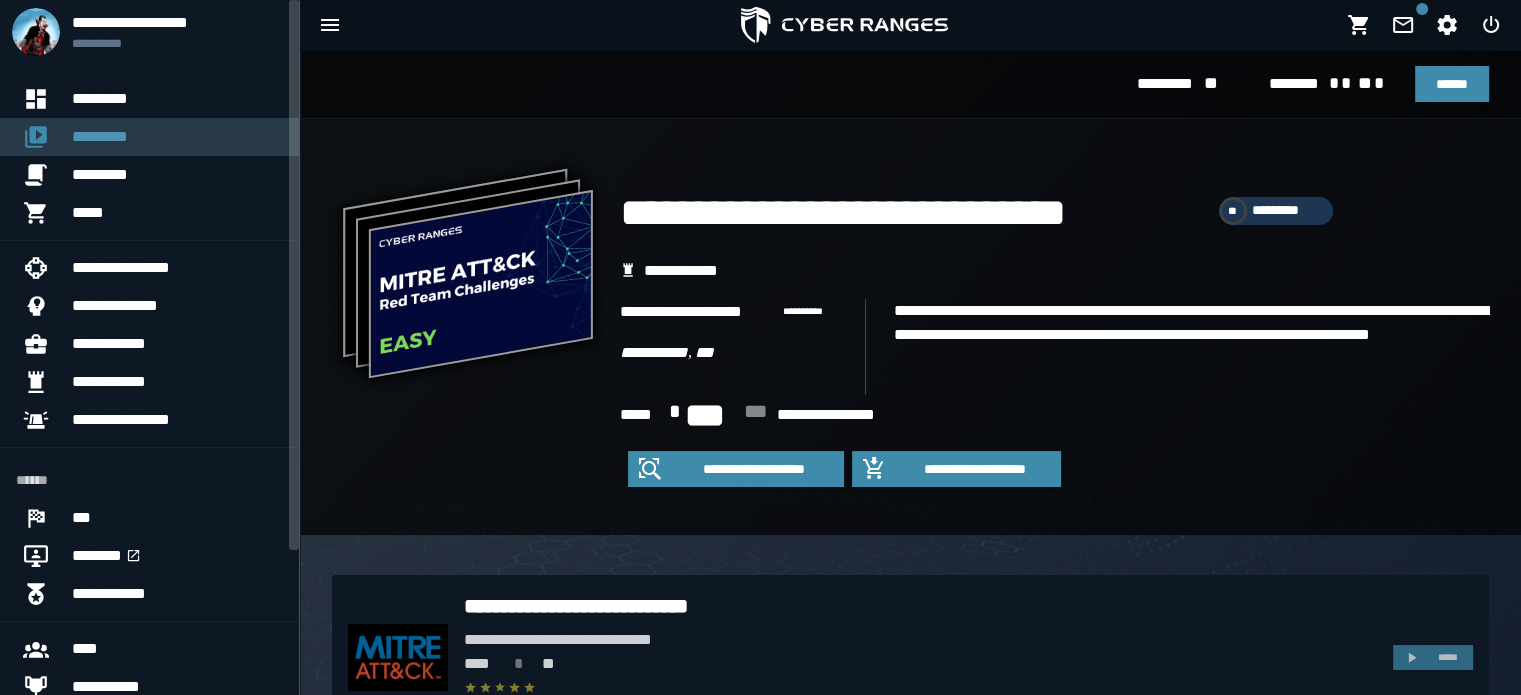 click on "*********" at bounding box center [177, 137] 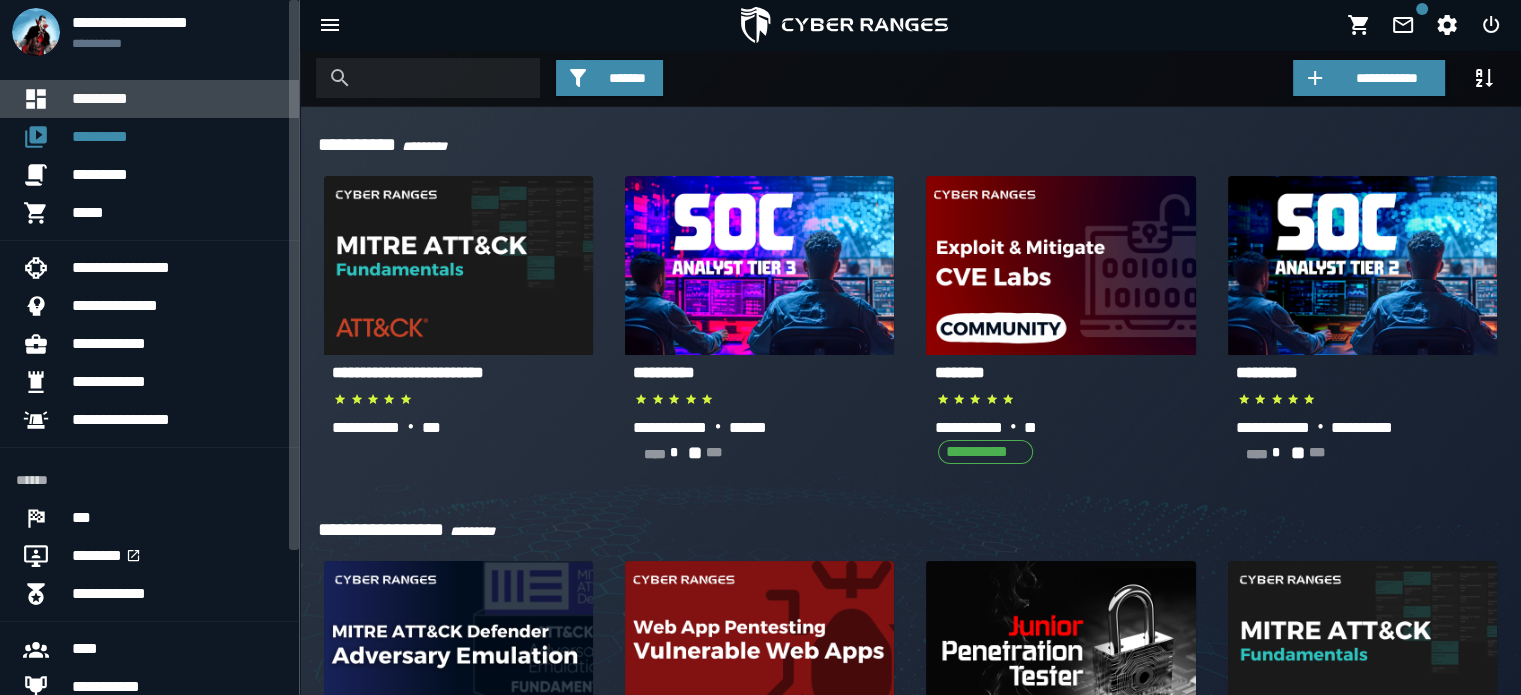 click on "*********" at bounding box center (177, 99) 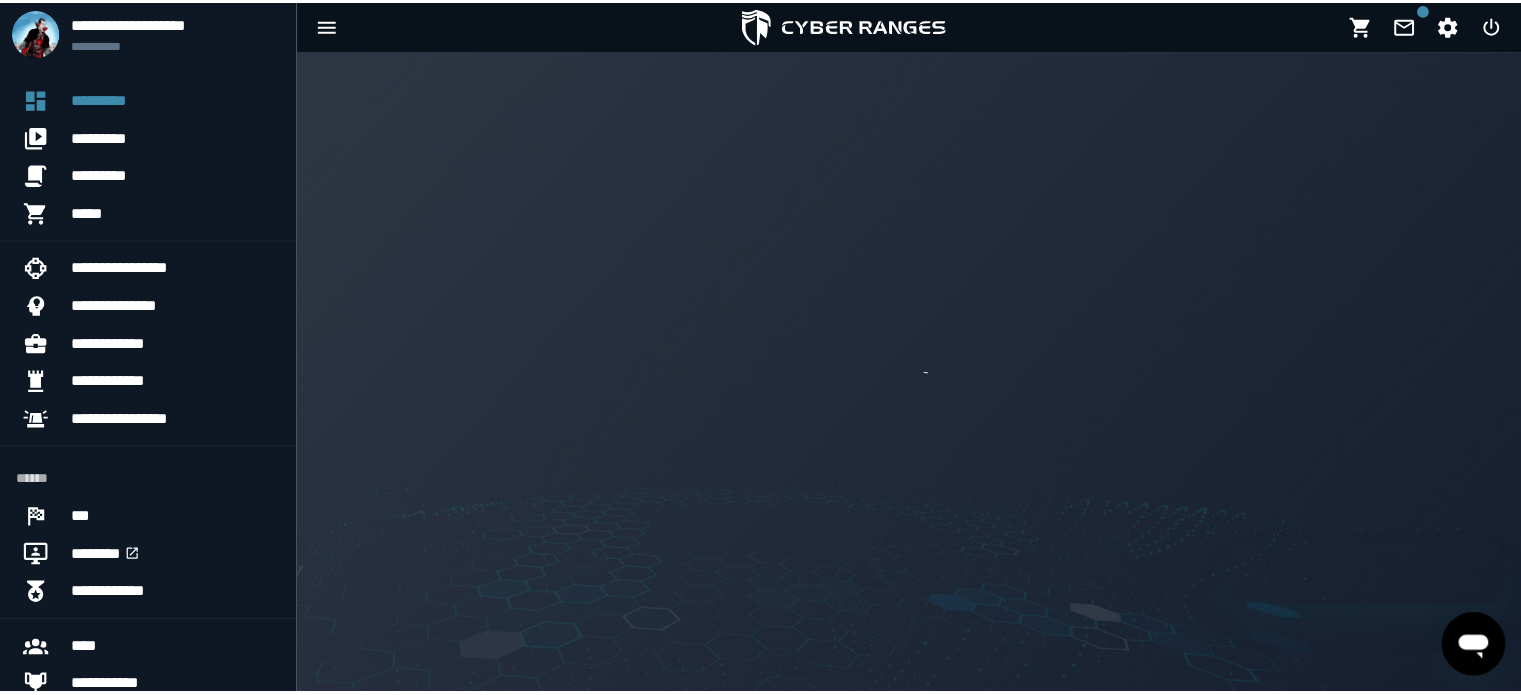 scroll, scrollTop: 0, scrollLeft: 0, axis: both 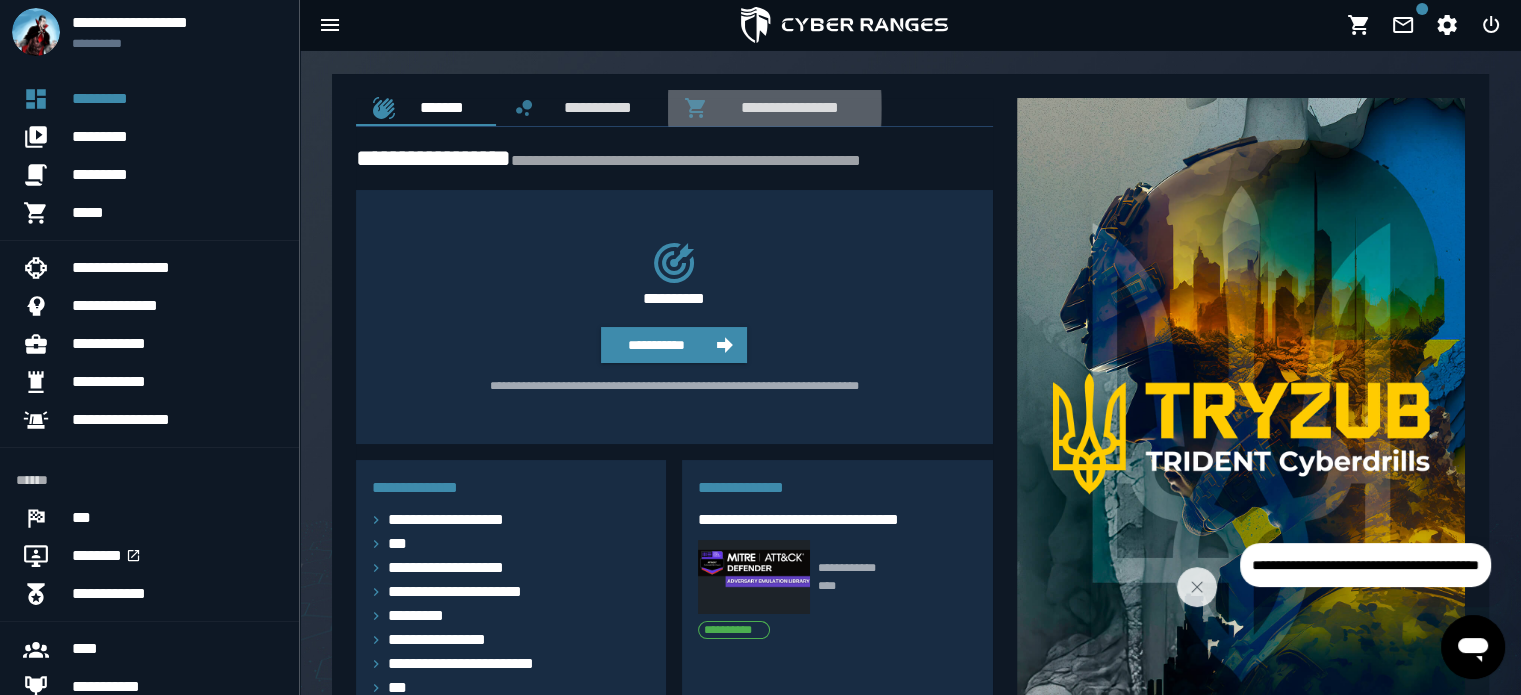 click on "**********" at bounding box center [786, 107] 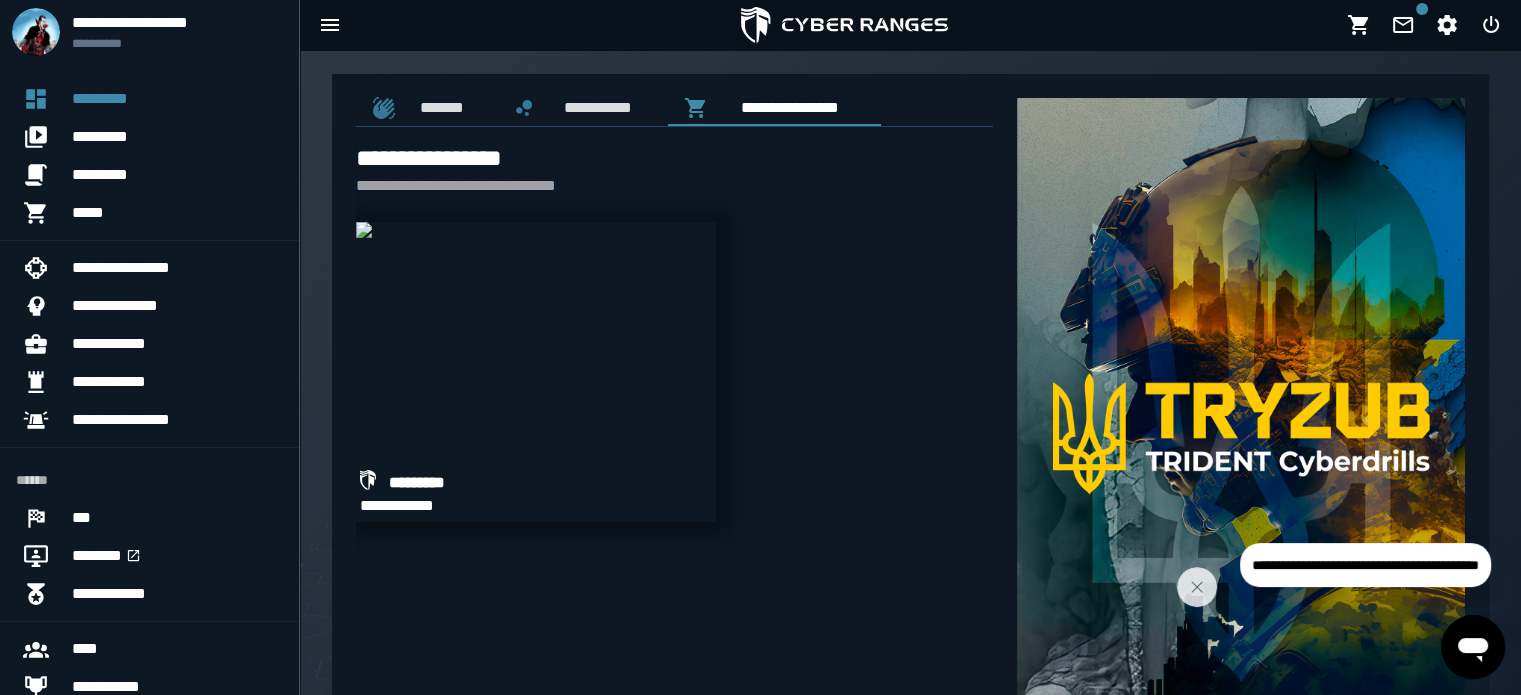 click at bounding box center [364, 230] 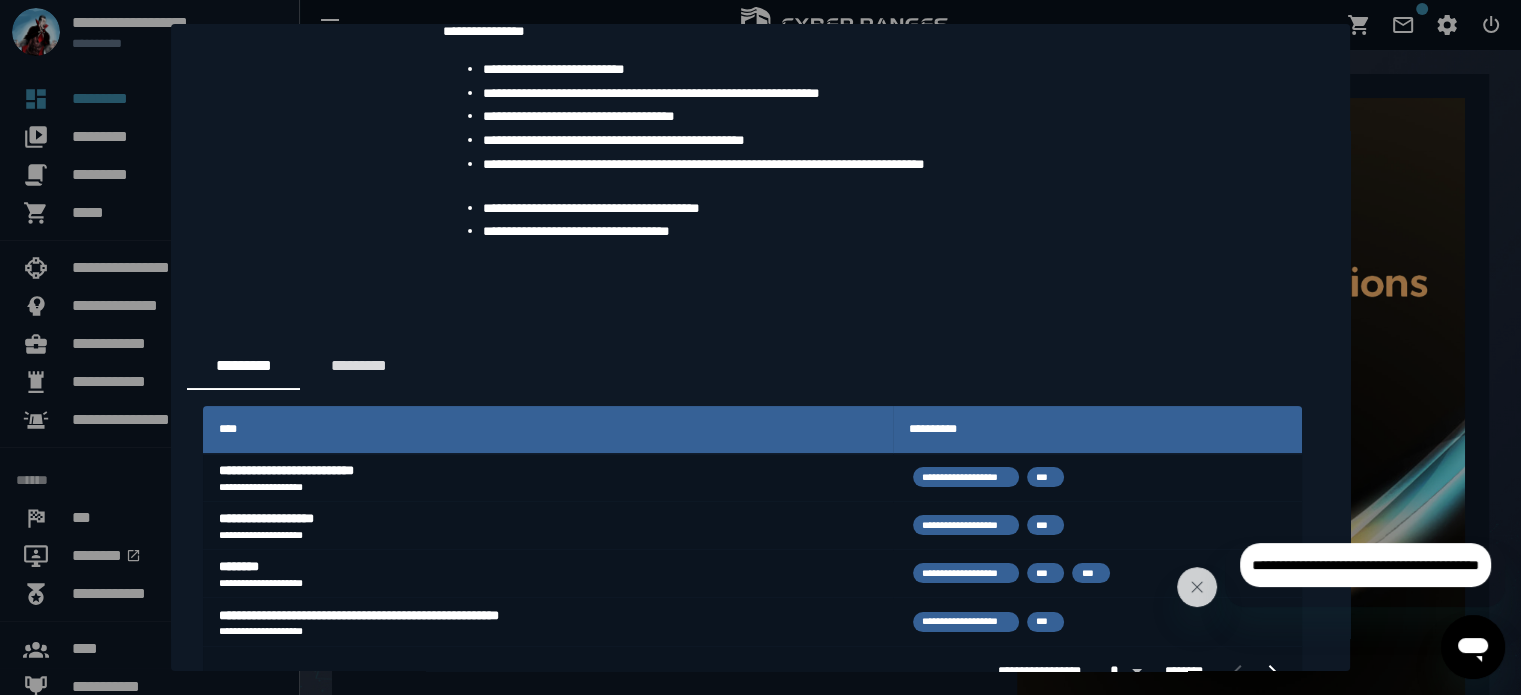 scroll, scrollTop: 254, scrollLeft: 0, axis: vertical 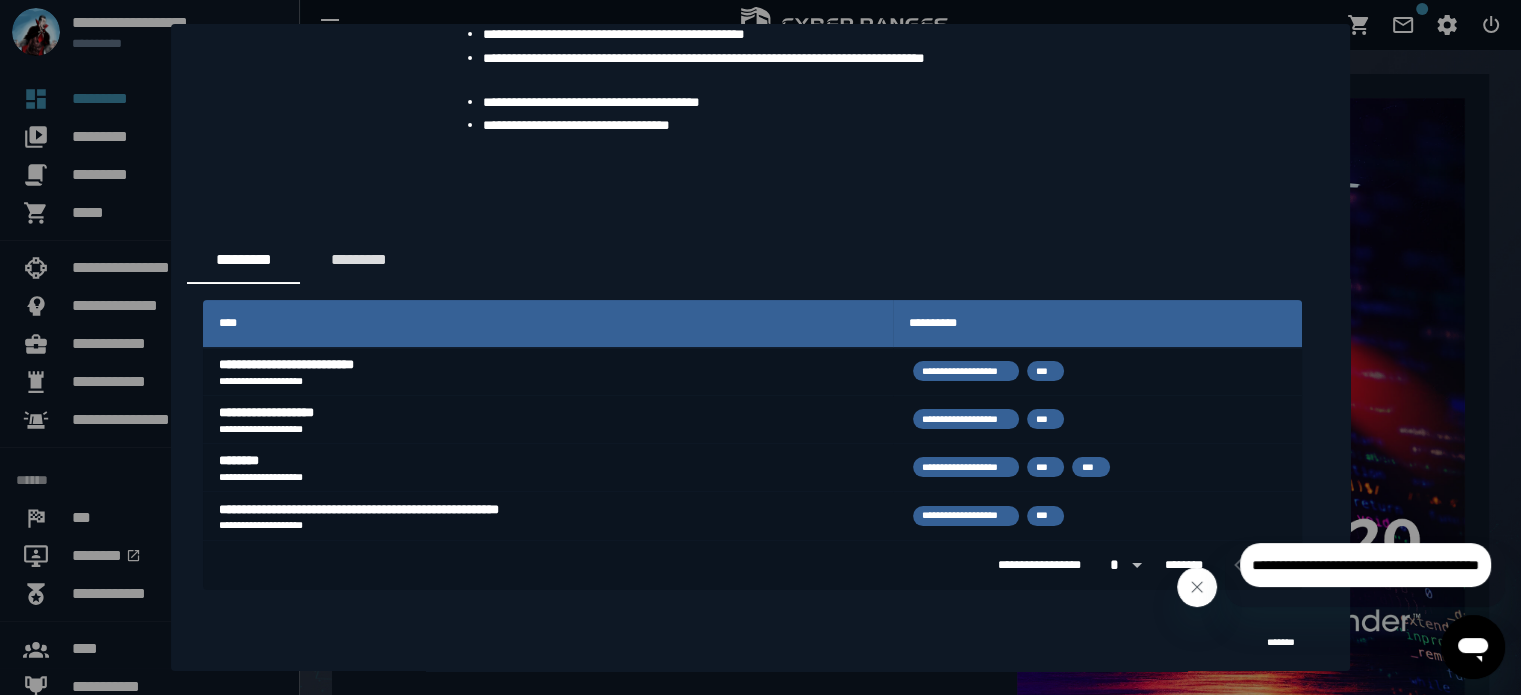 click 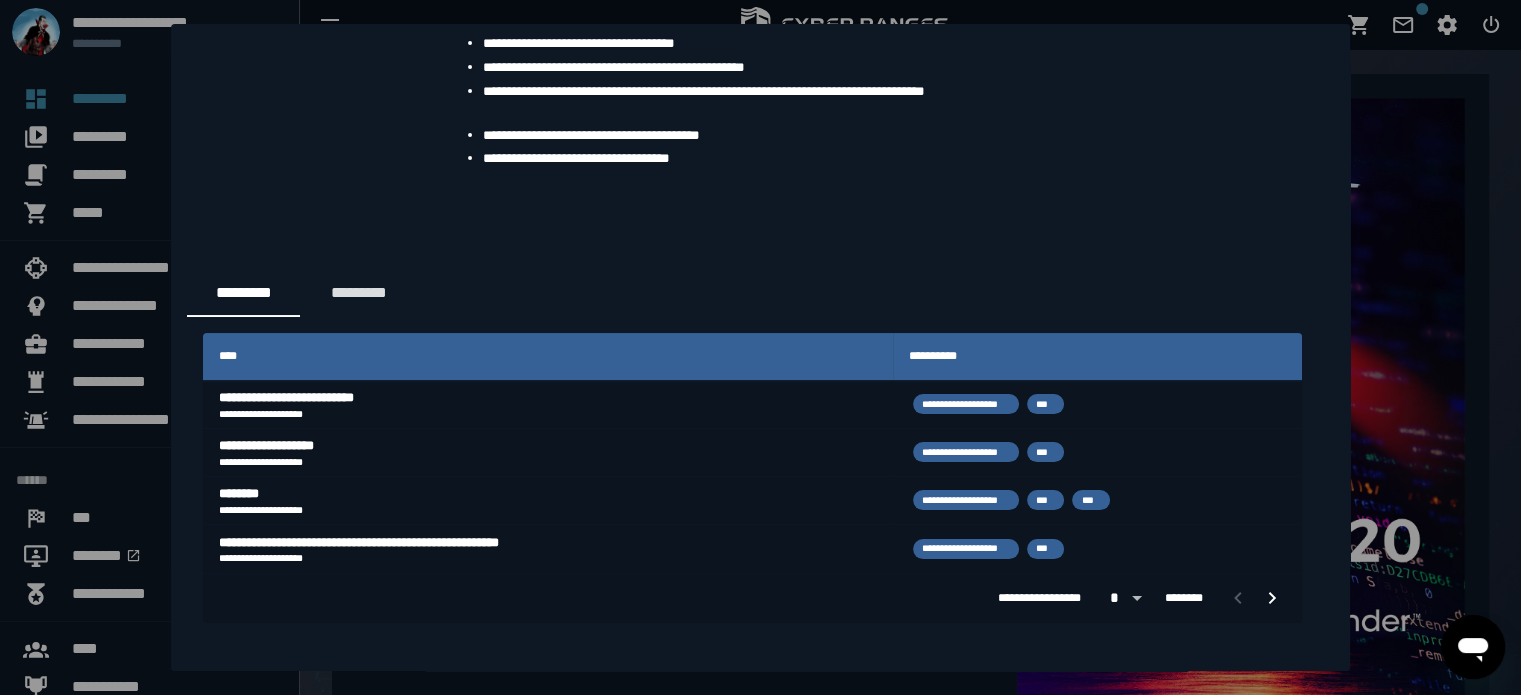scroll, scrollTop: 254, scrollLeft: 0, axis: vertical 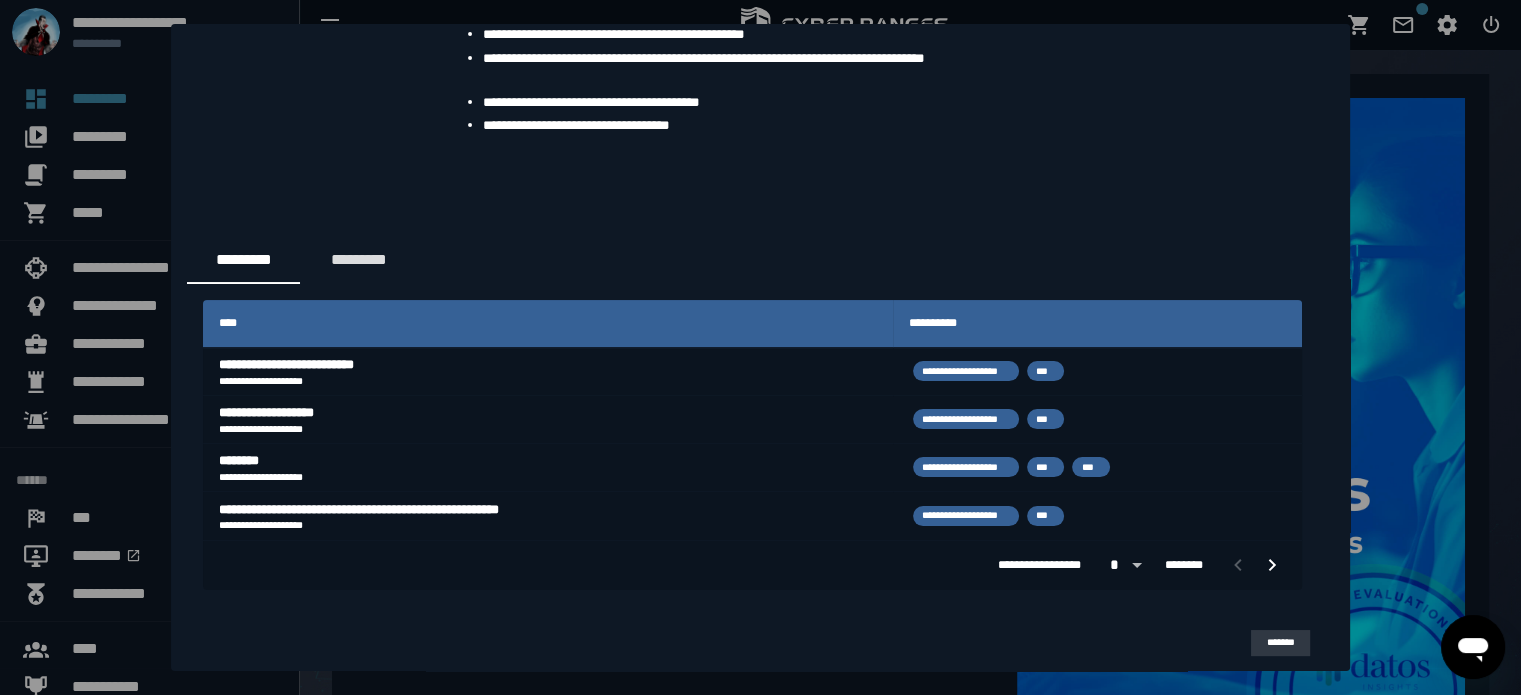 click on "*******" at bounding box center (1280, 642) 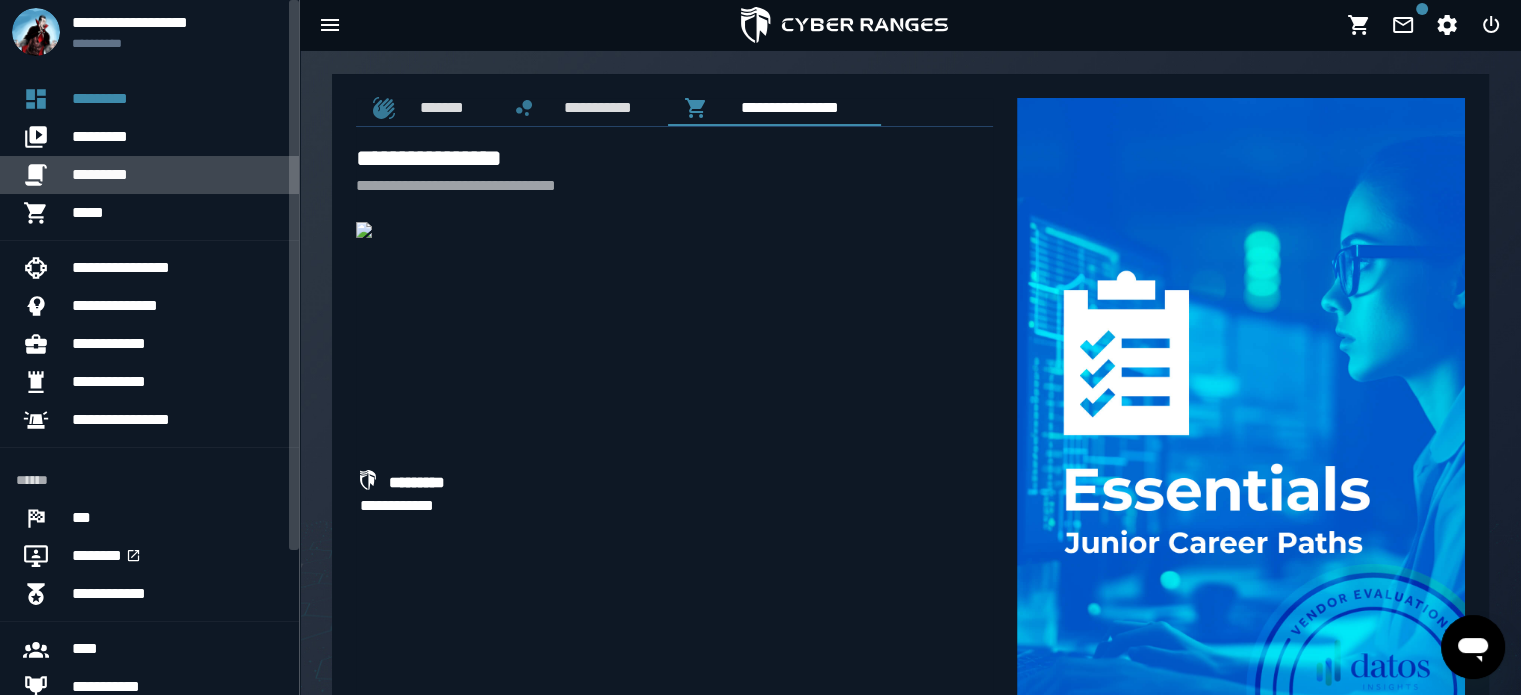 click on "*********" at bounding box center [177, 175] 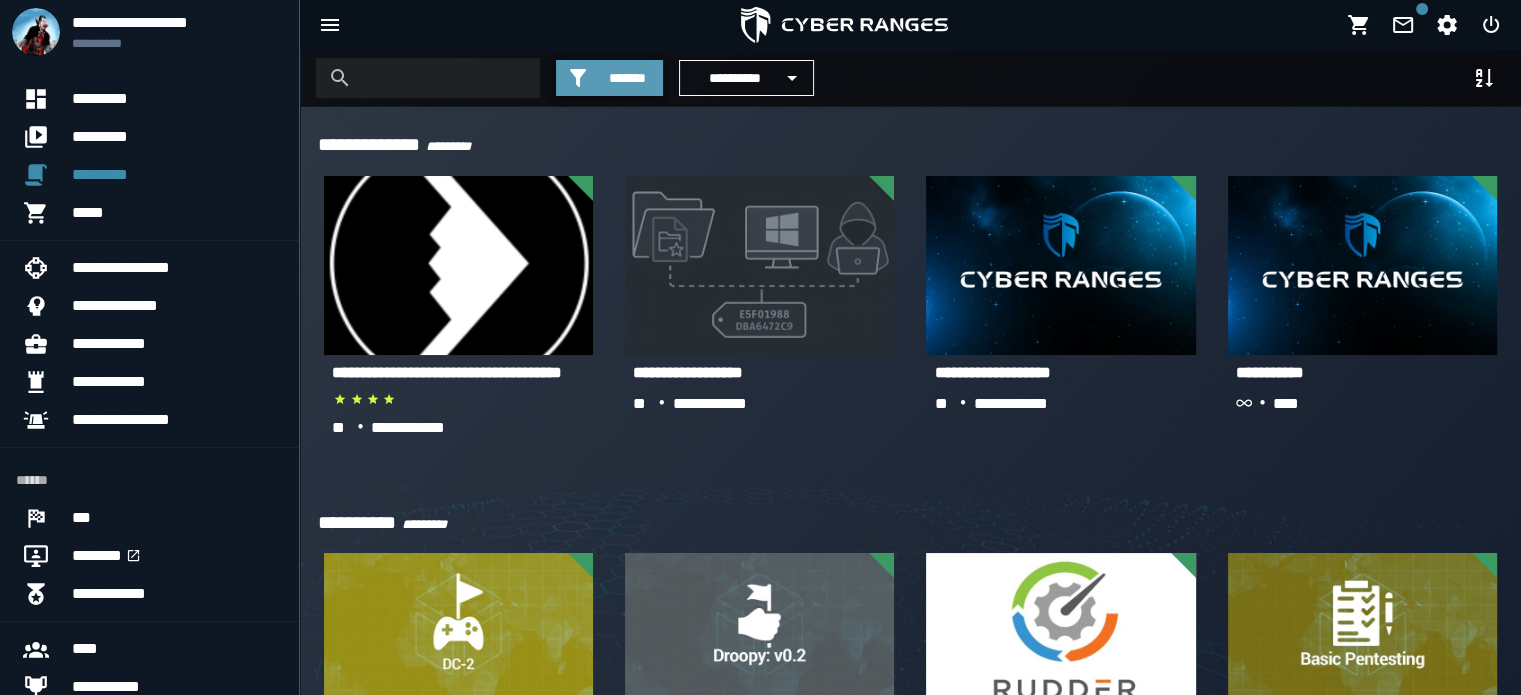 click on "*******" at bounding box center [627, 78] 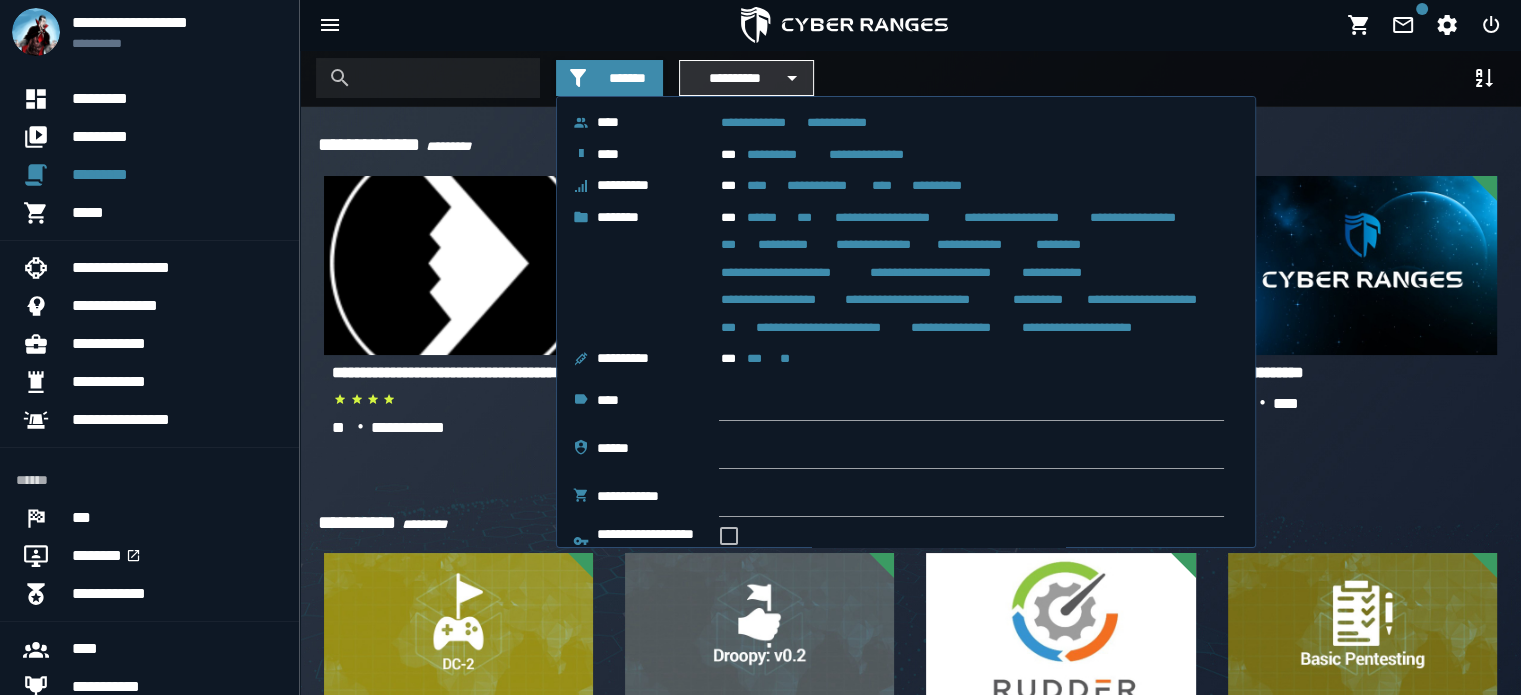 click on "**********" 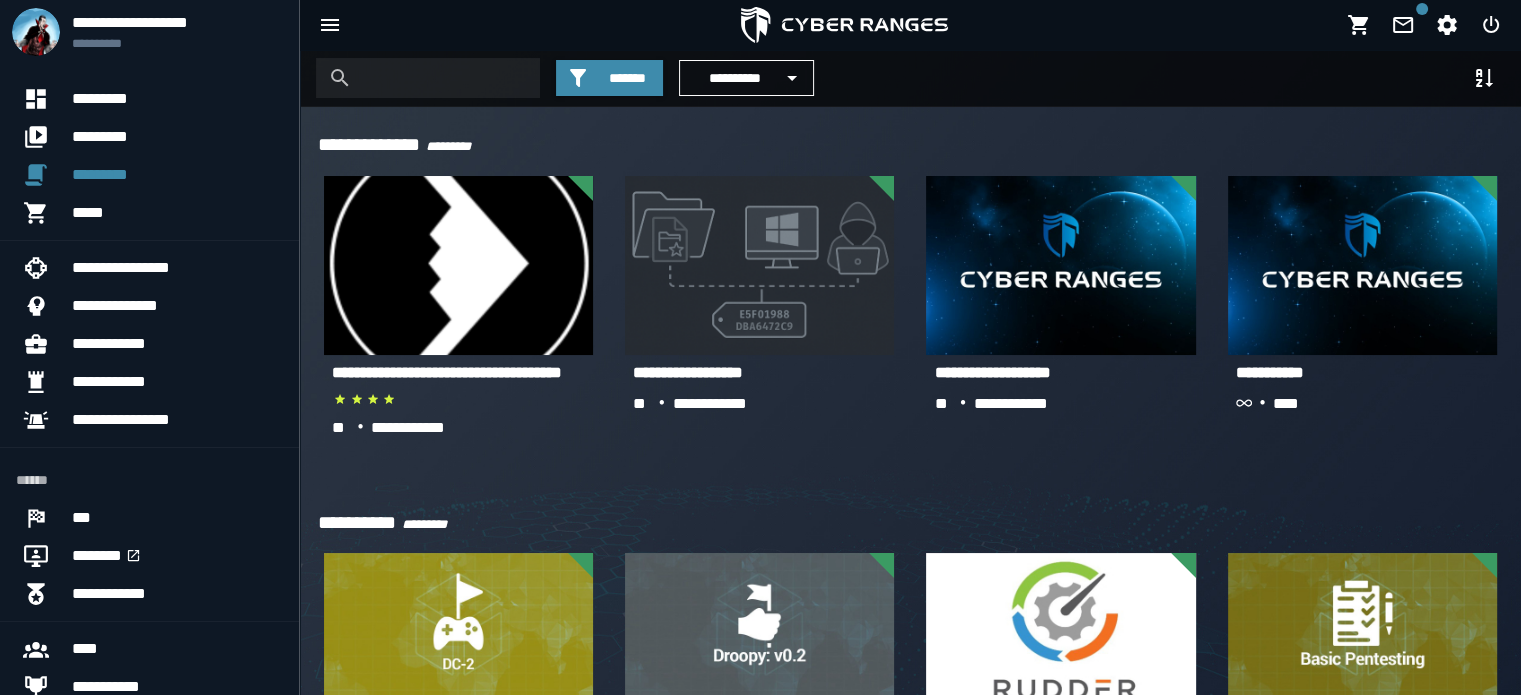 click on "**********" 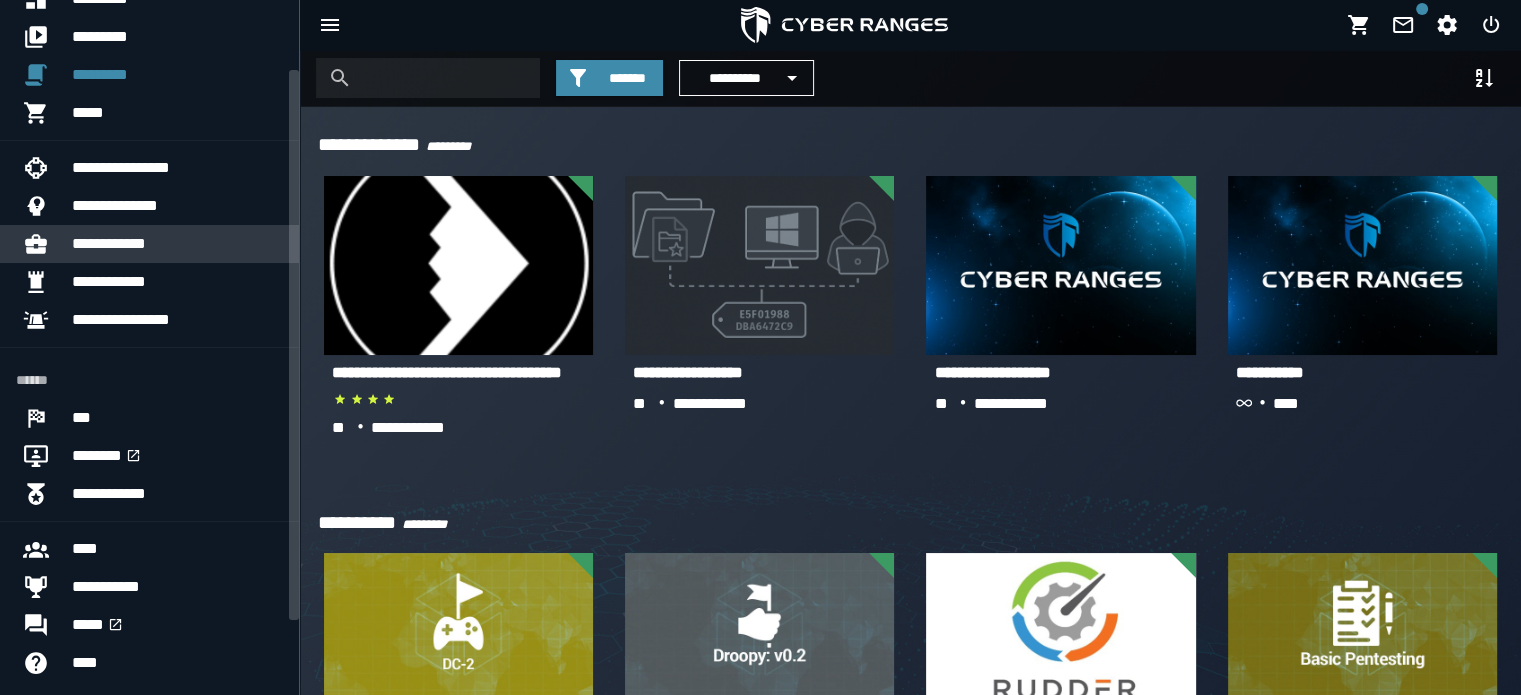 scroll, scrollTop: 84, scrollLeft: 0, axis: vertical 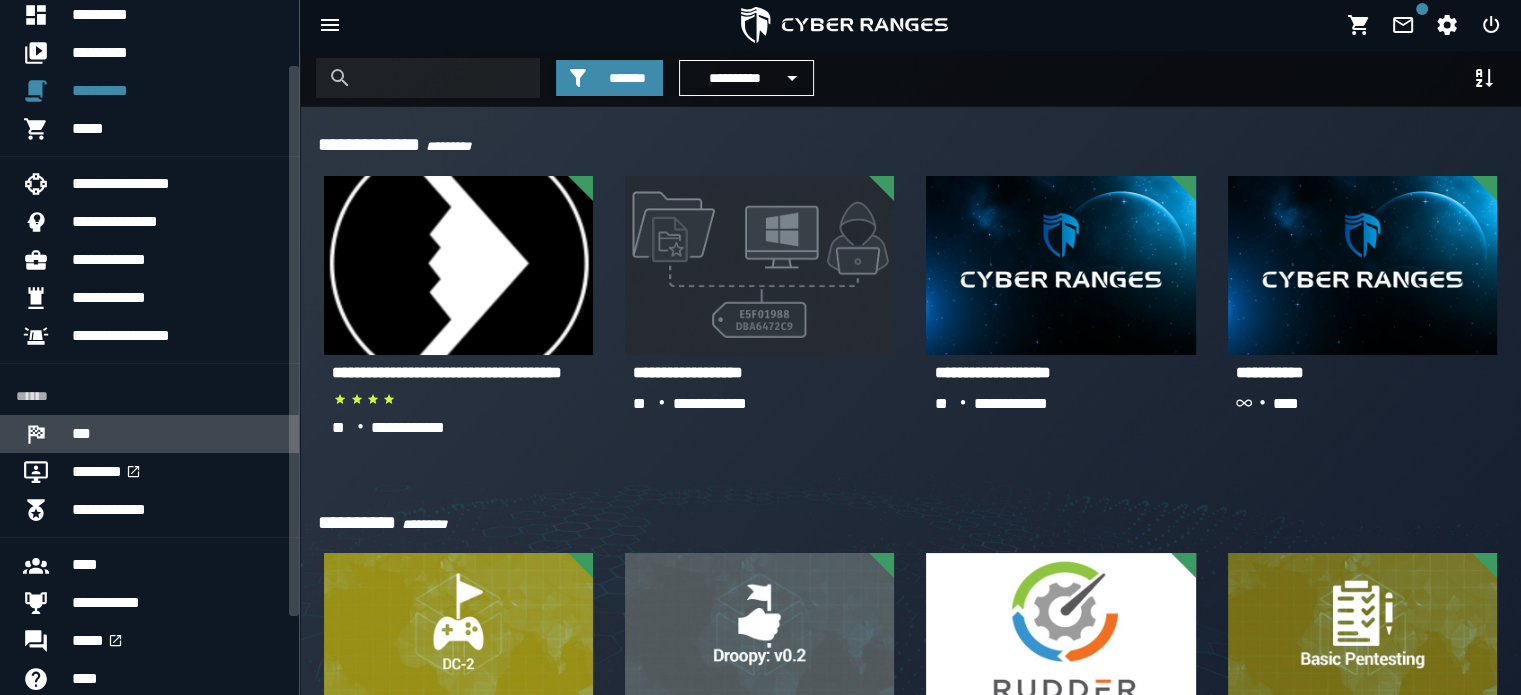click on "***" at bounding box center [177, 434] 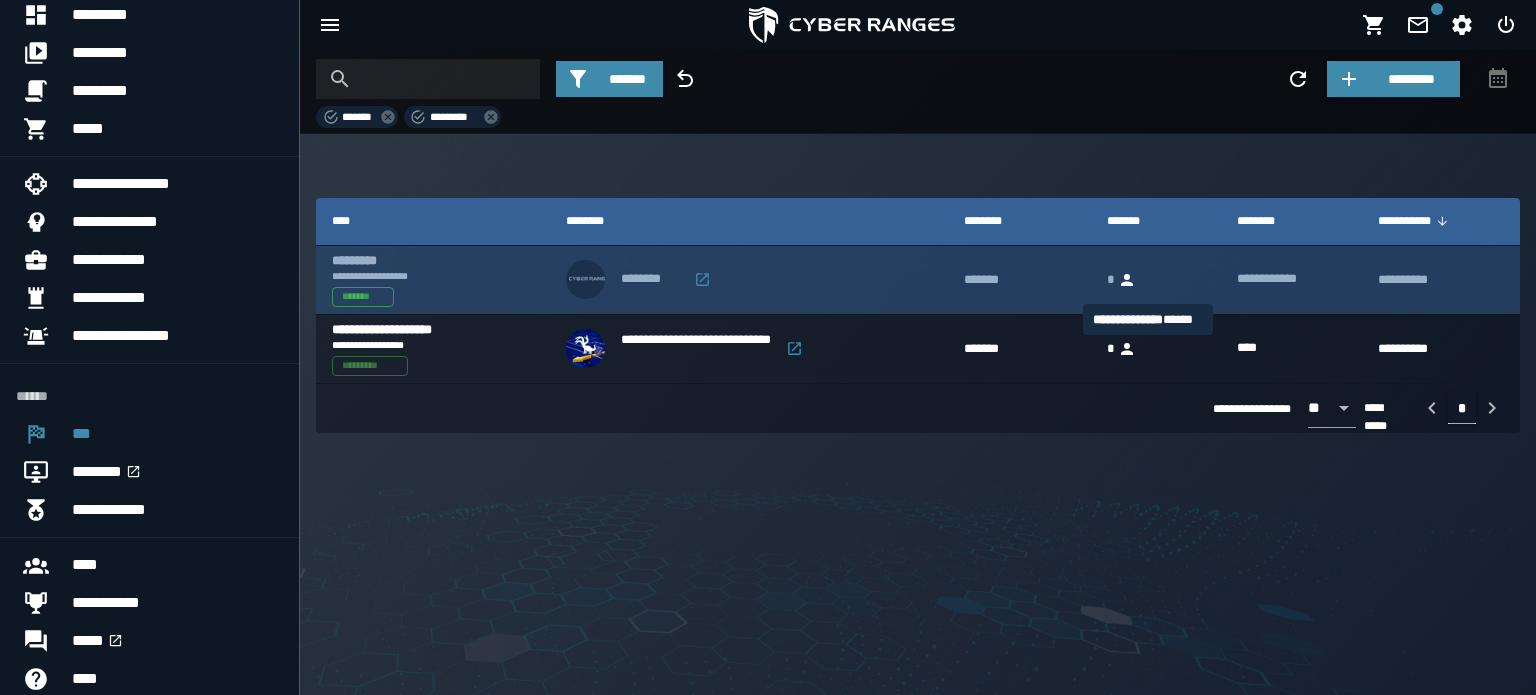 click on "*" at bounding box center [1148, 272] 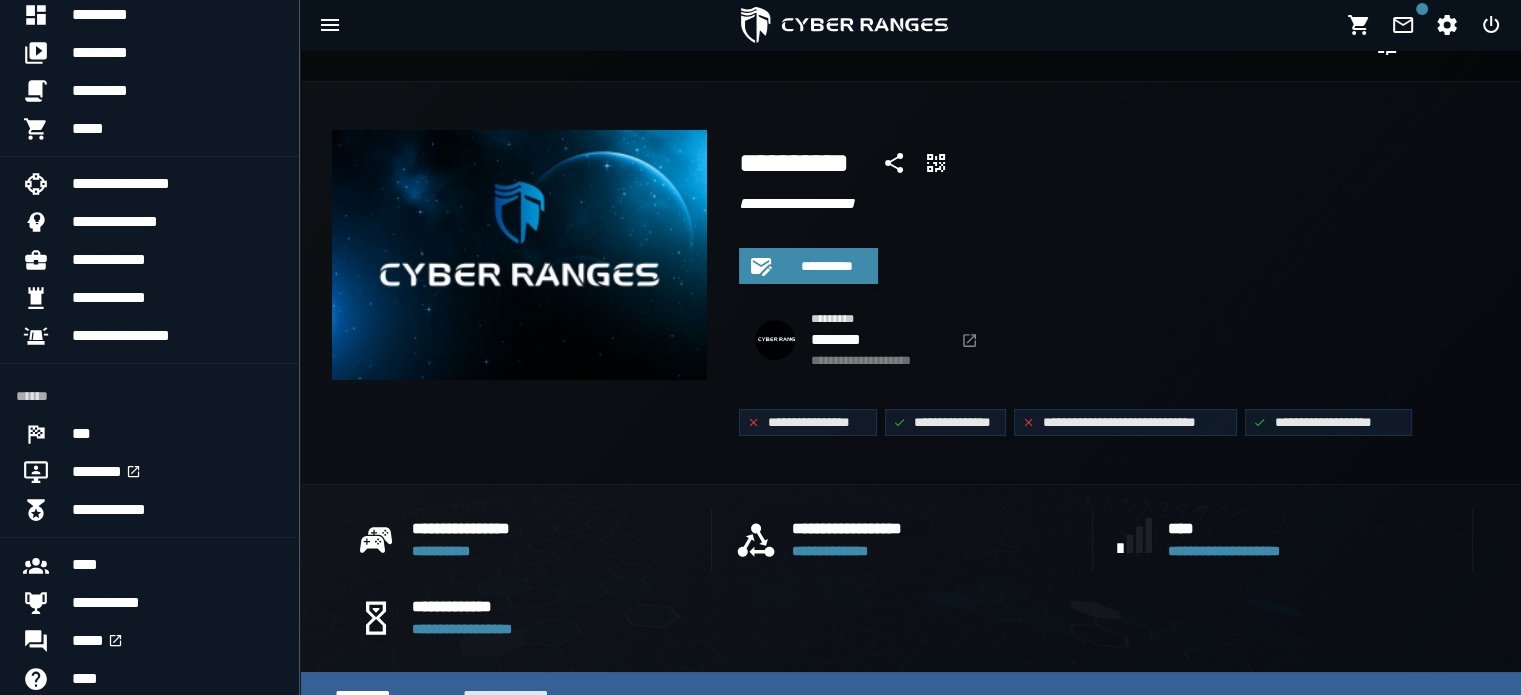 scroll, scrollTop: 0, scrollLeft: 0, axis: both 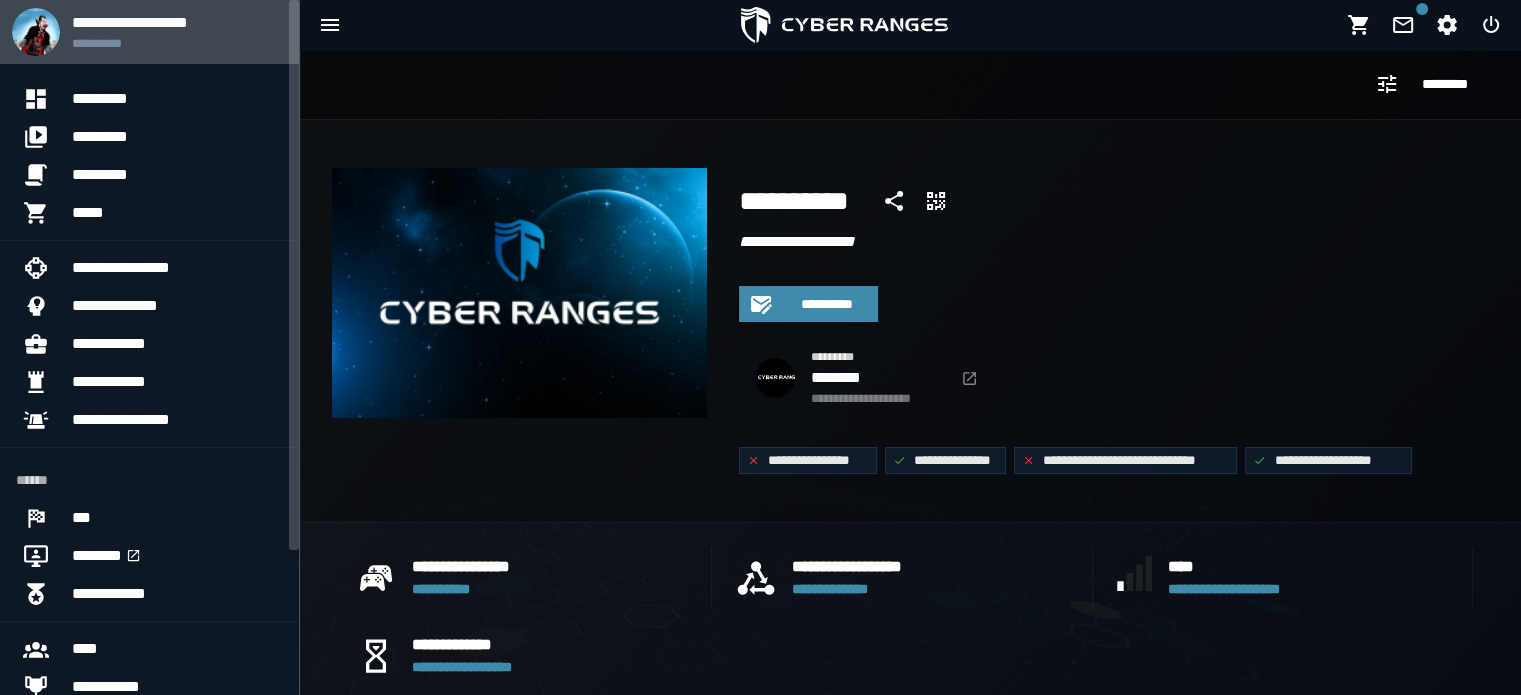 click on "**********" at bounding box center (177, 43) 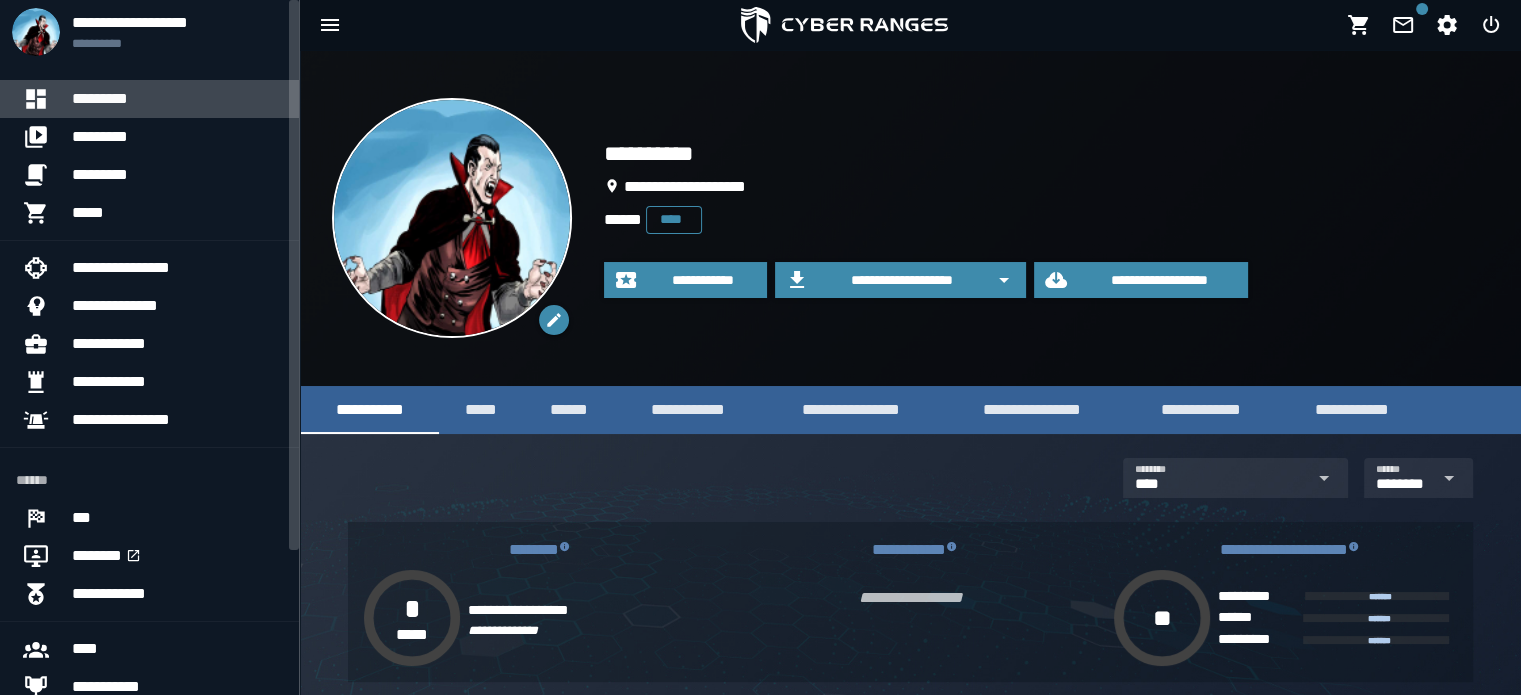 click on "*********" at bounding box center (177, 99) 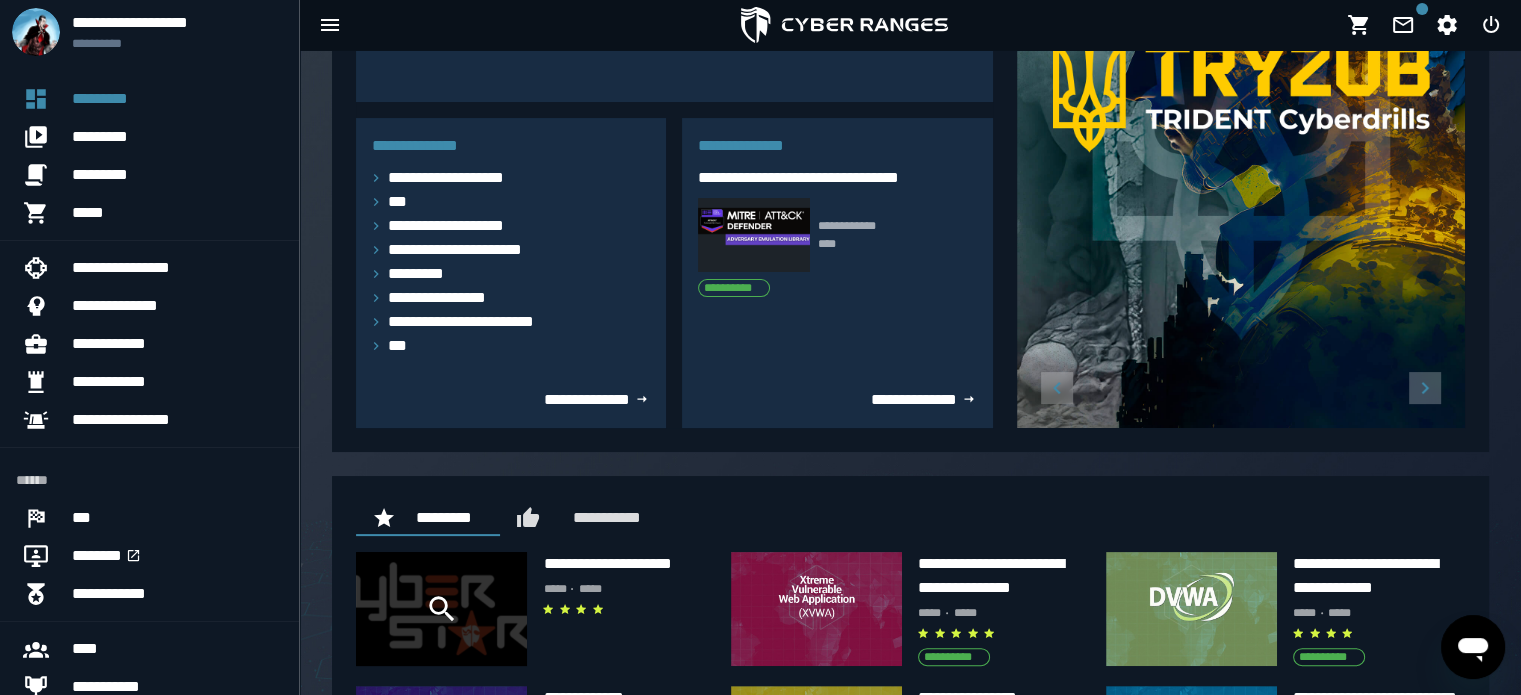 scroll, scrollTop: 499, scrollLeft: 0, axis: vertical 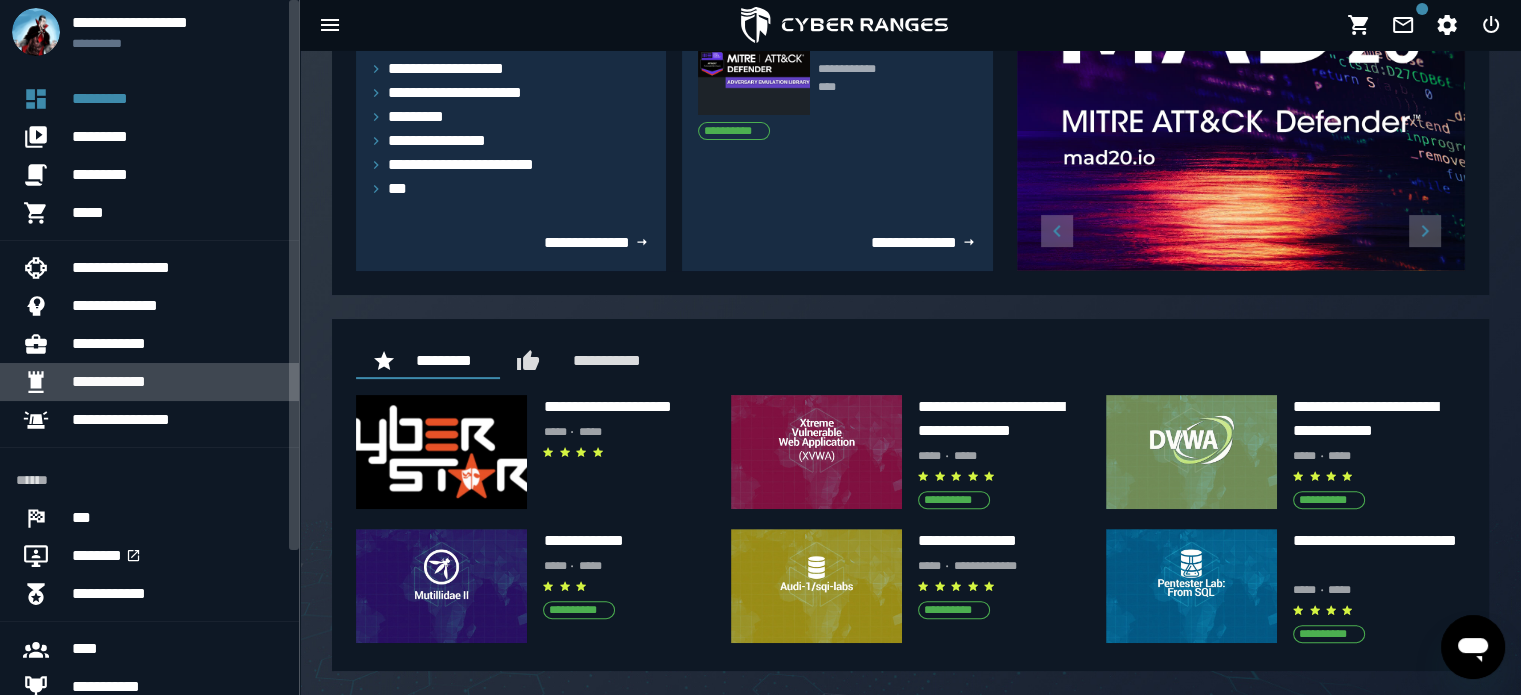 click on "**********" at bounding box center (177, 382) 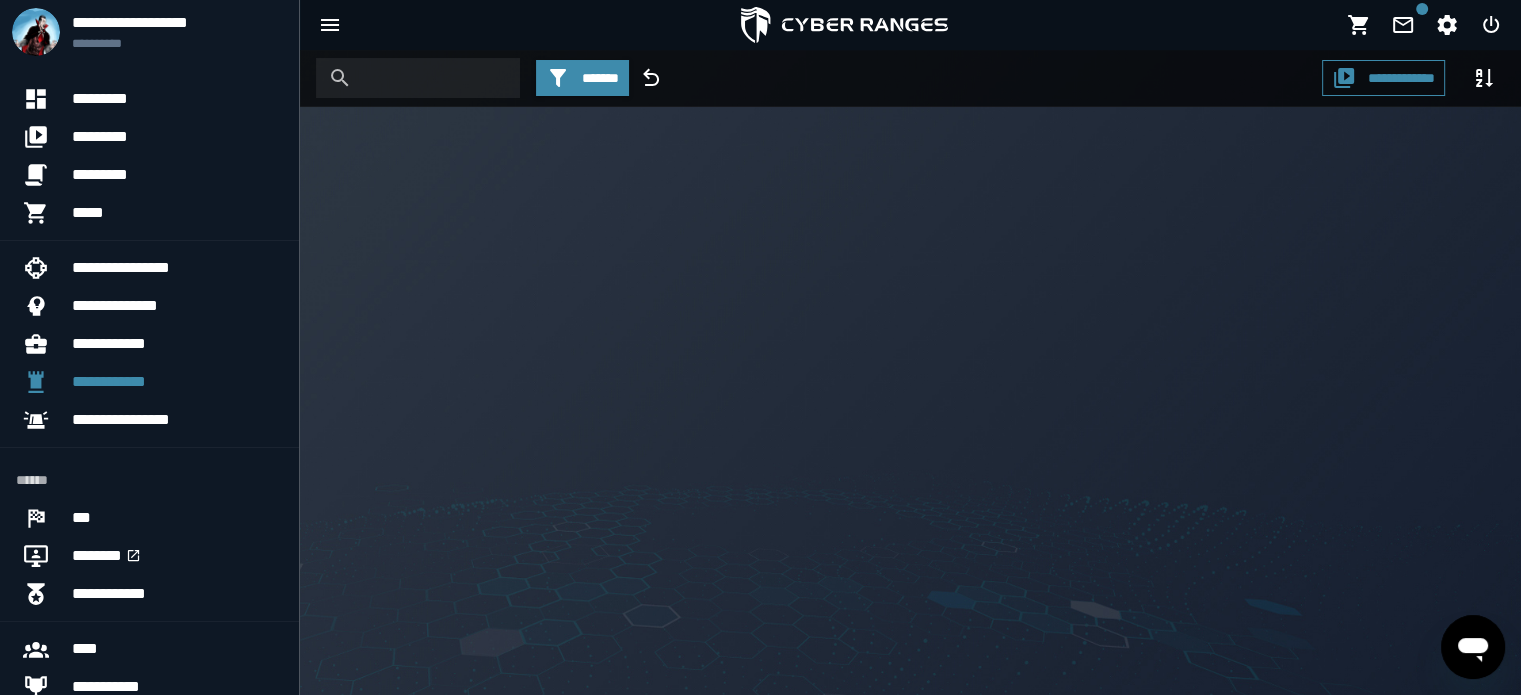 scroll, scrollTop: 0, scrollLeft: 0, axis: both 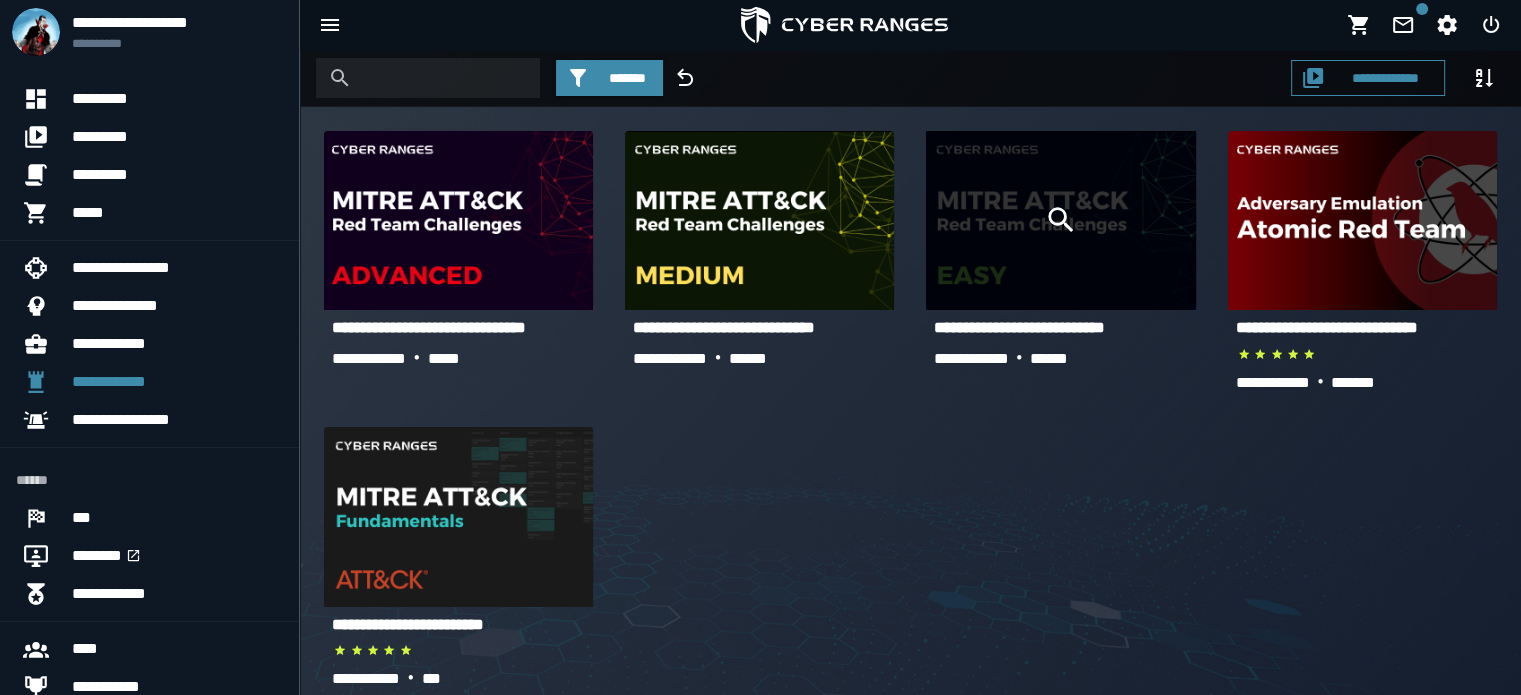 click 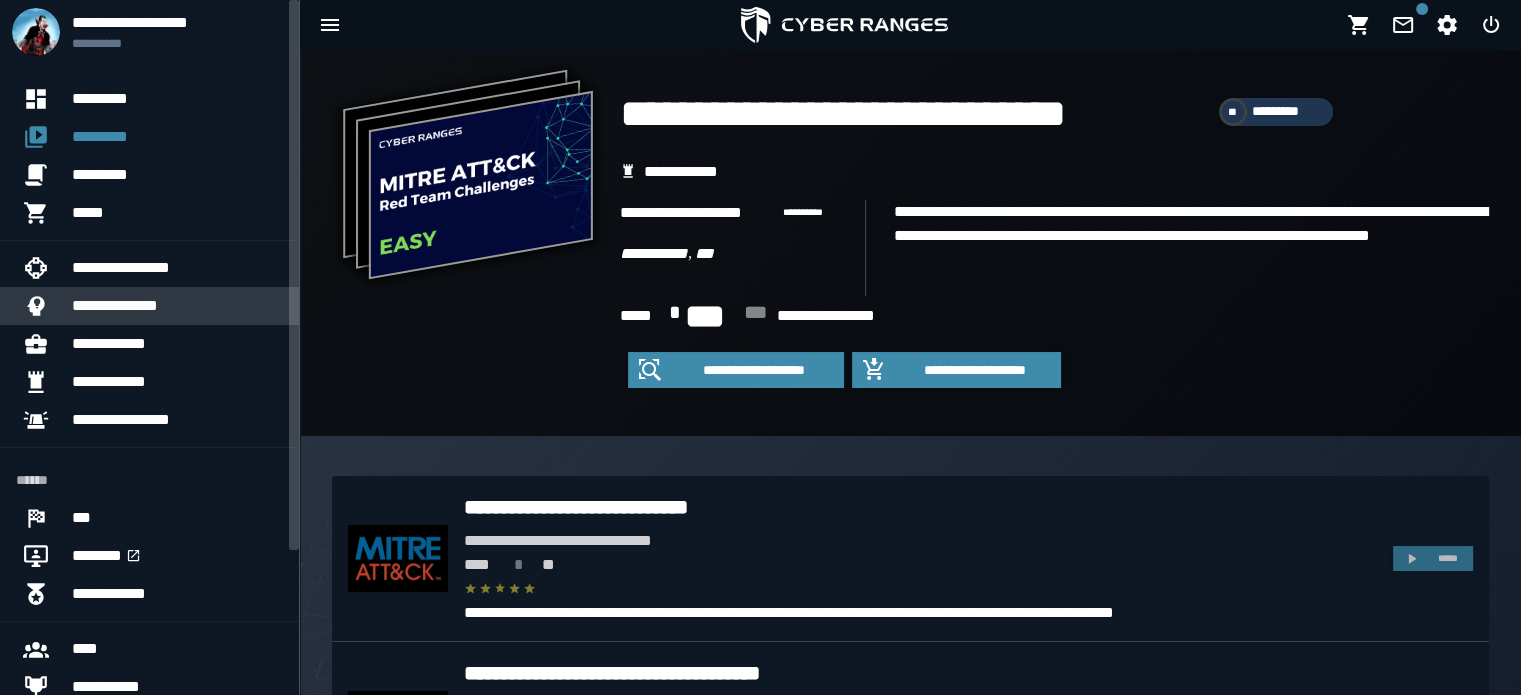 scroll, scrollTop: 0, scrollLeft: 0, axis: both 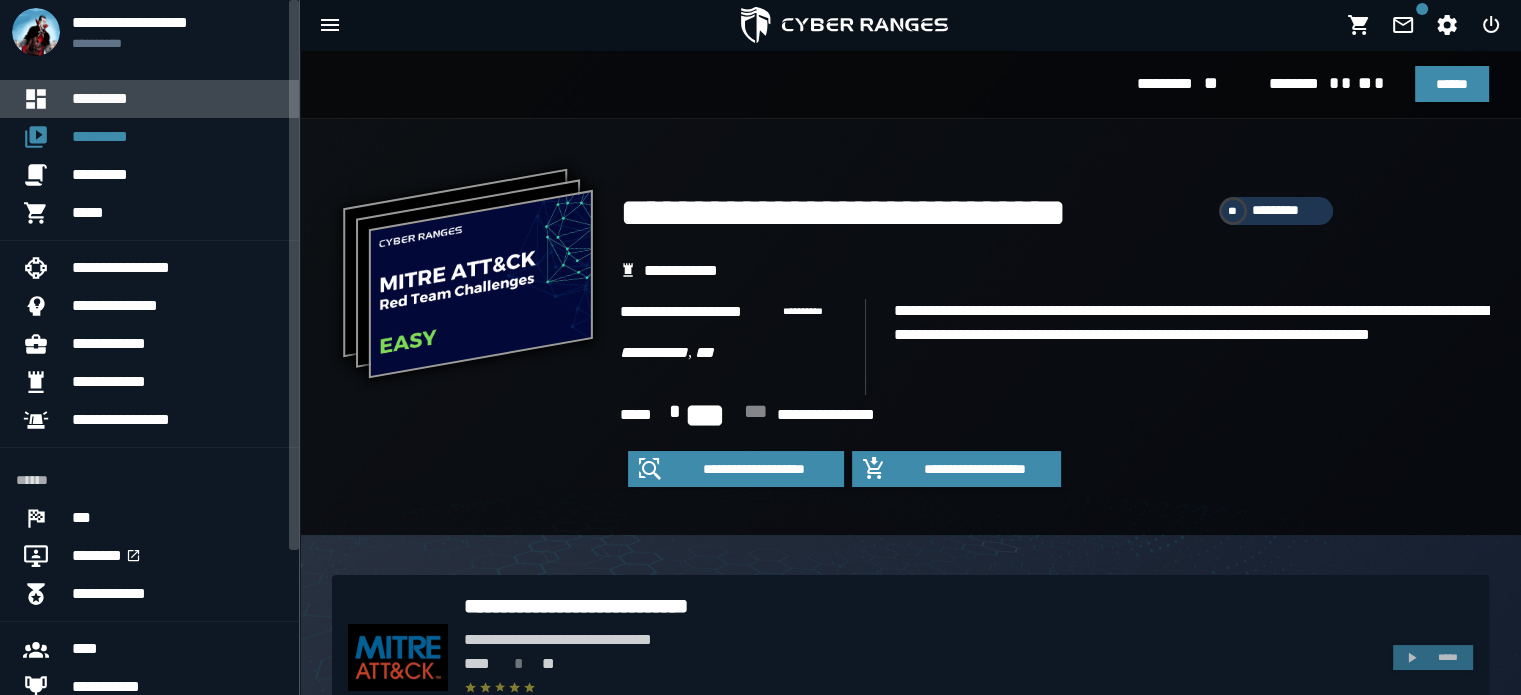 click on "*********" at bounding box center [177, 99] 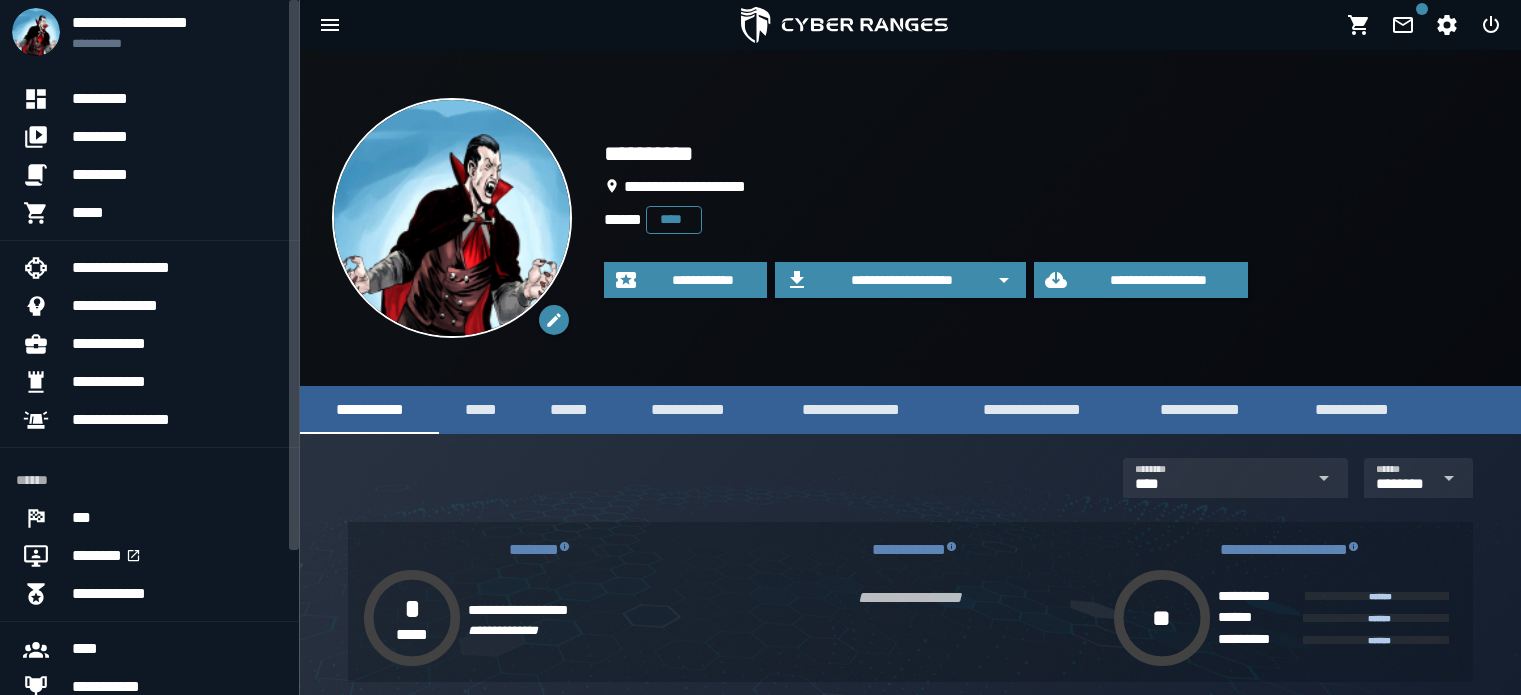 scroll, scrollTop: 0, scrollLeft: 0, axis: both 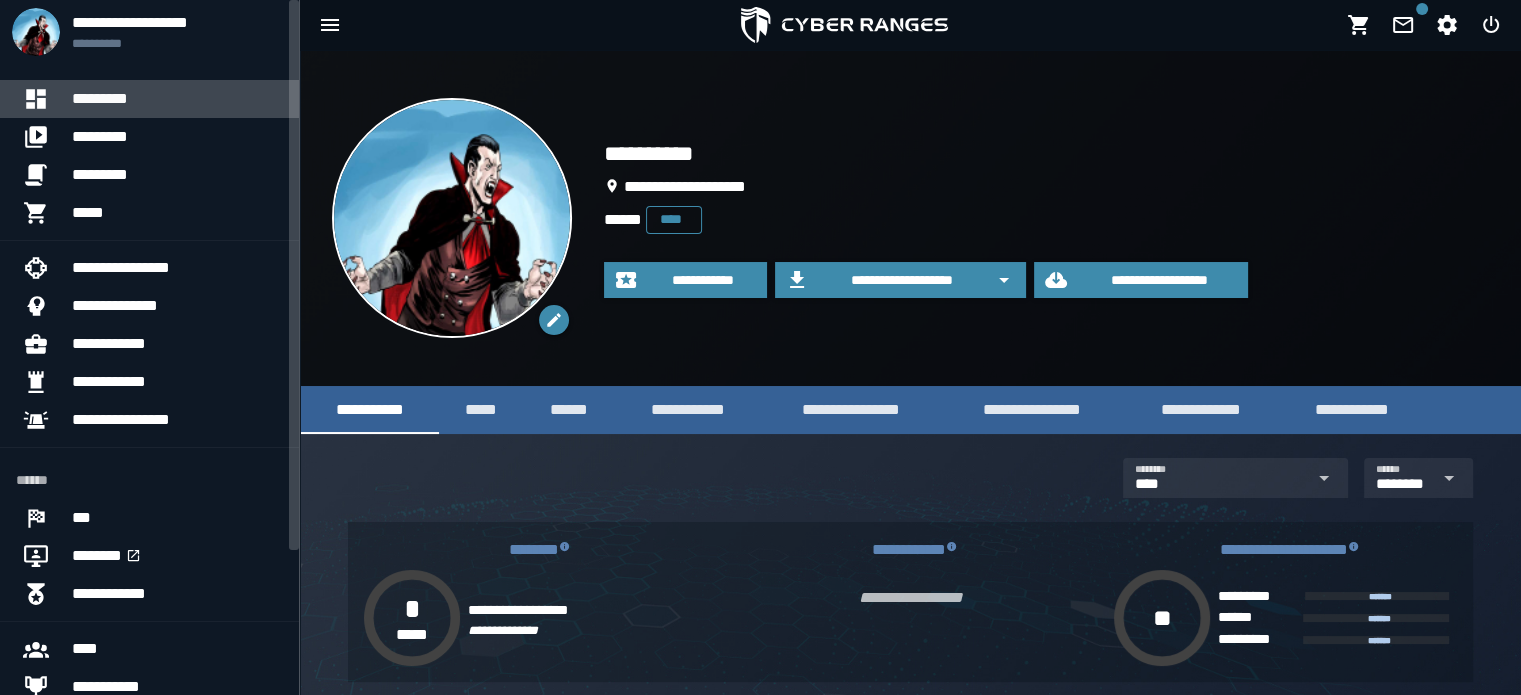 click on "*********" at bounding box center [177, 99] 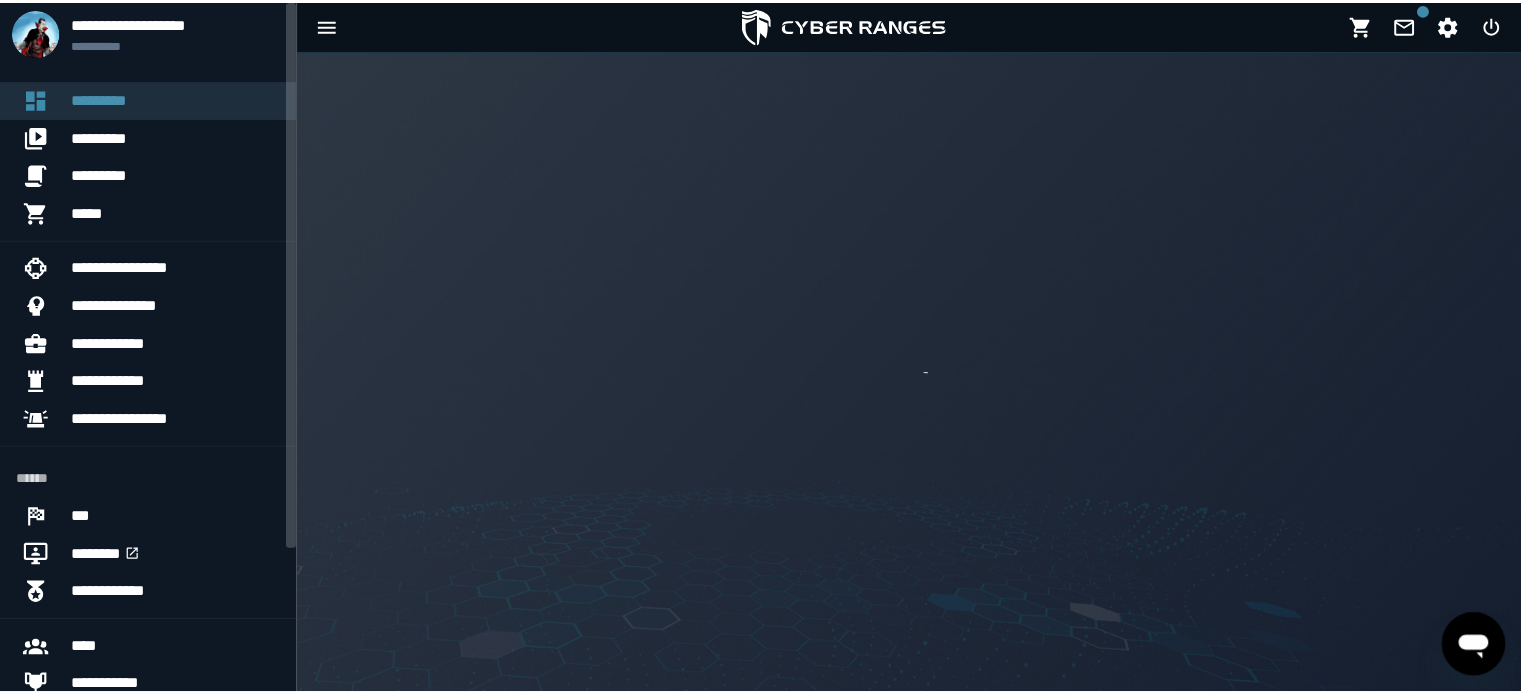 scroll, scrollTop: 0, scrollLeft: 0, axis: both 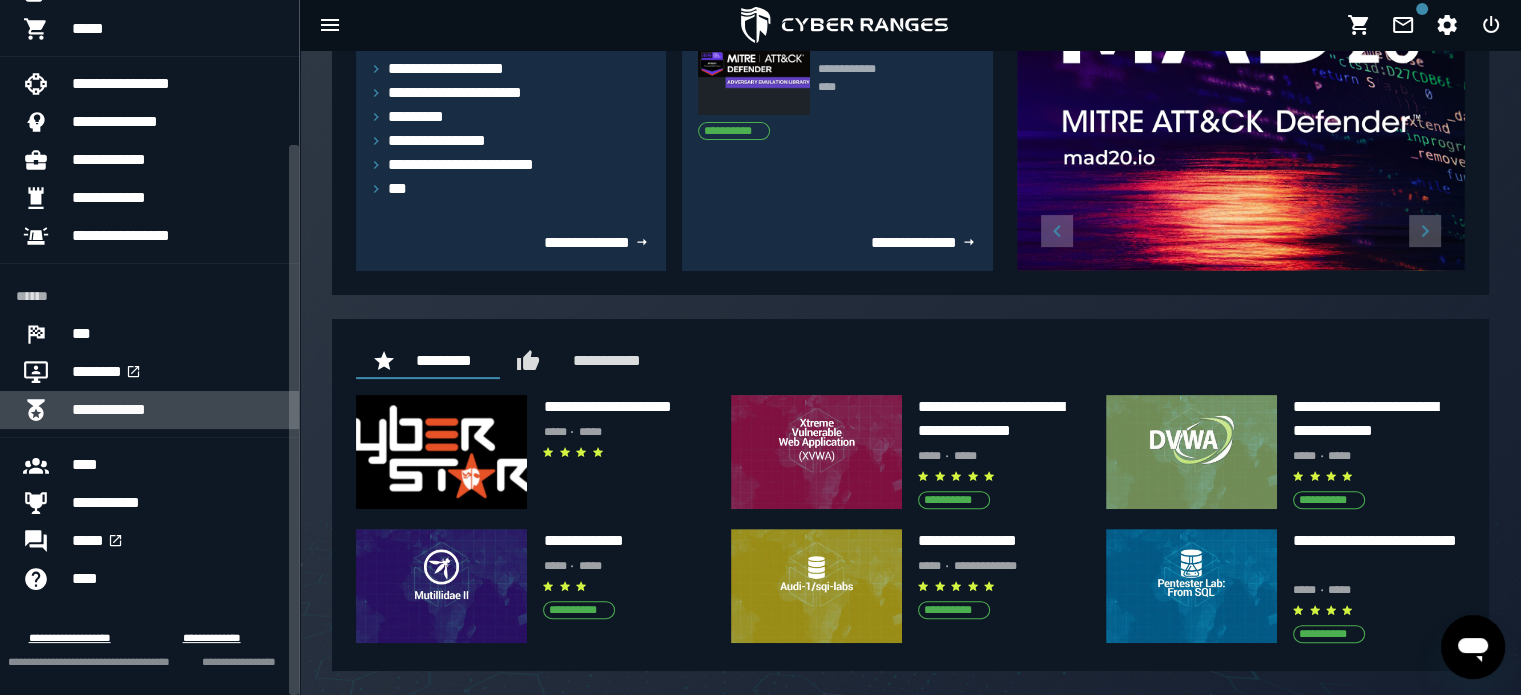 click on "**********" at bounding box center [177, 410] 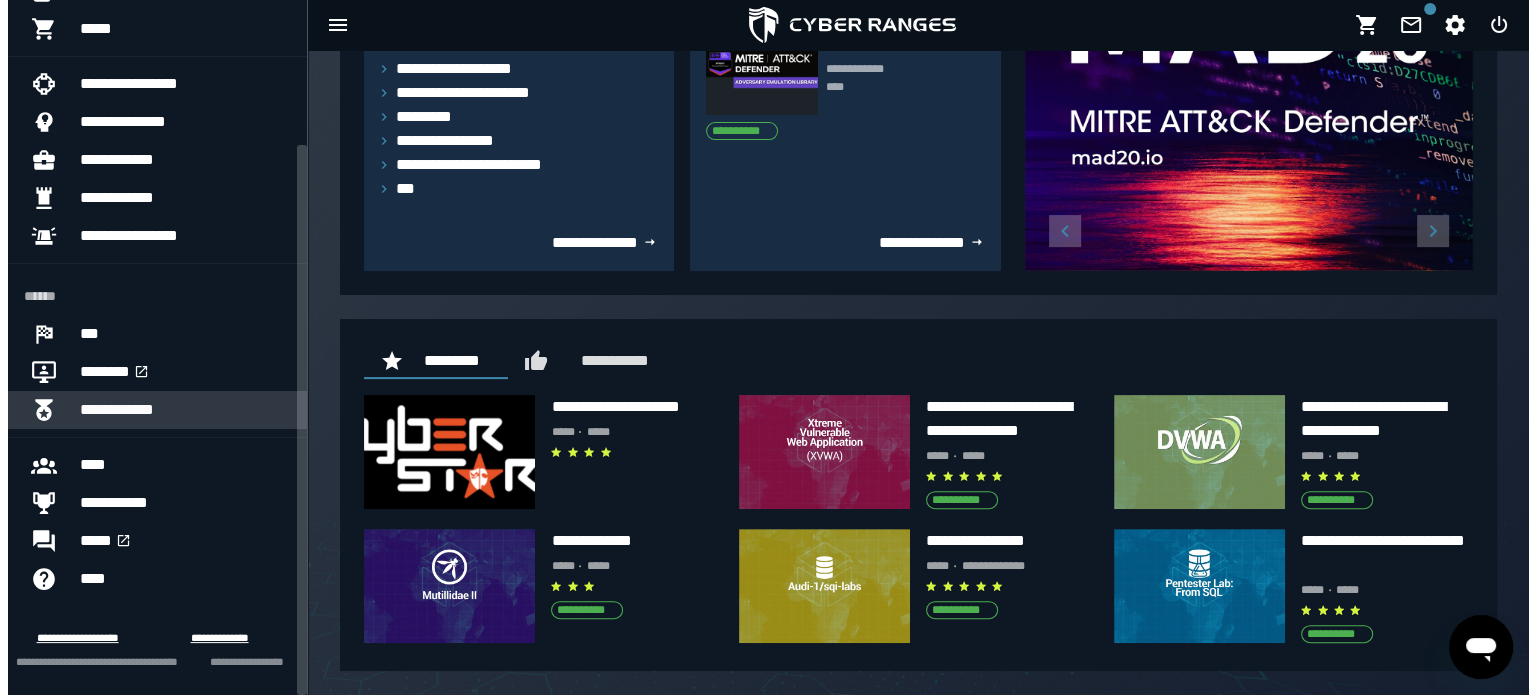 scroll, scrollTop: 0, scrollLeft: 0, axis: both 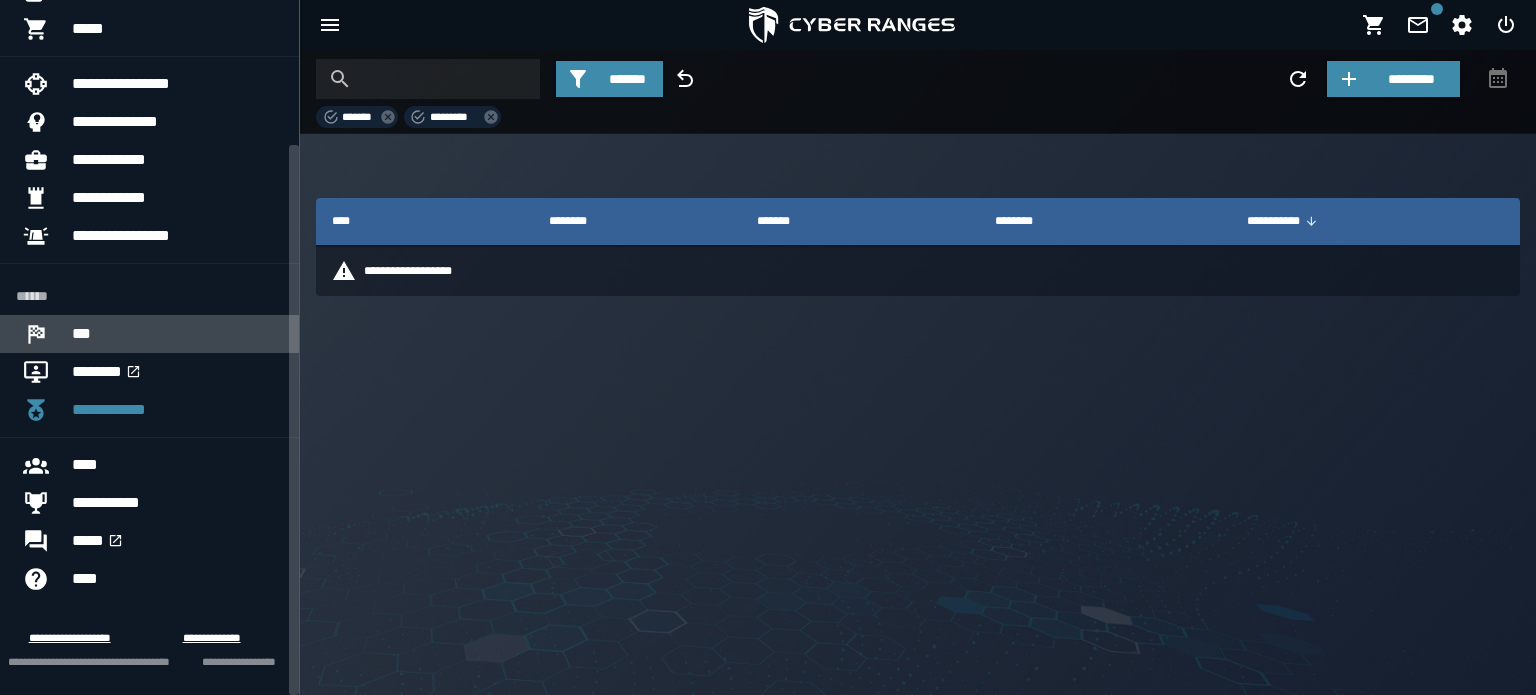 click on "***" at bounding box center (177, 334) 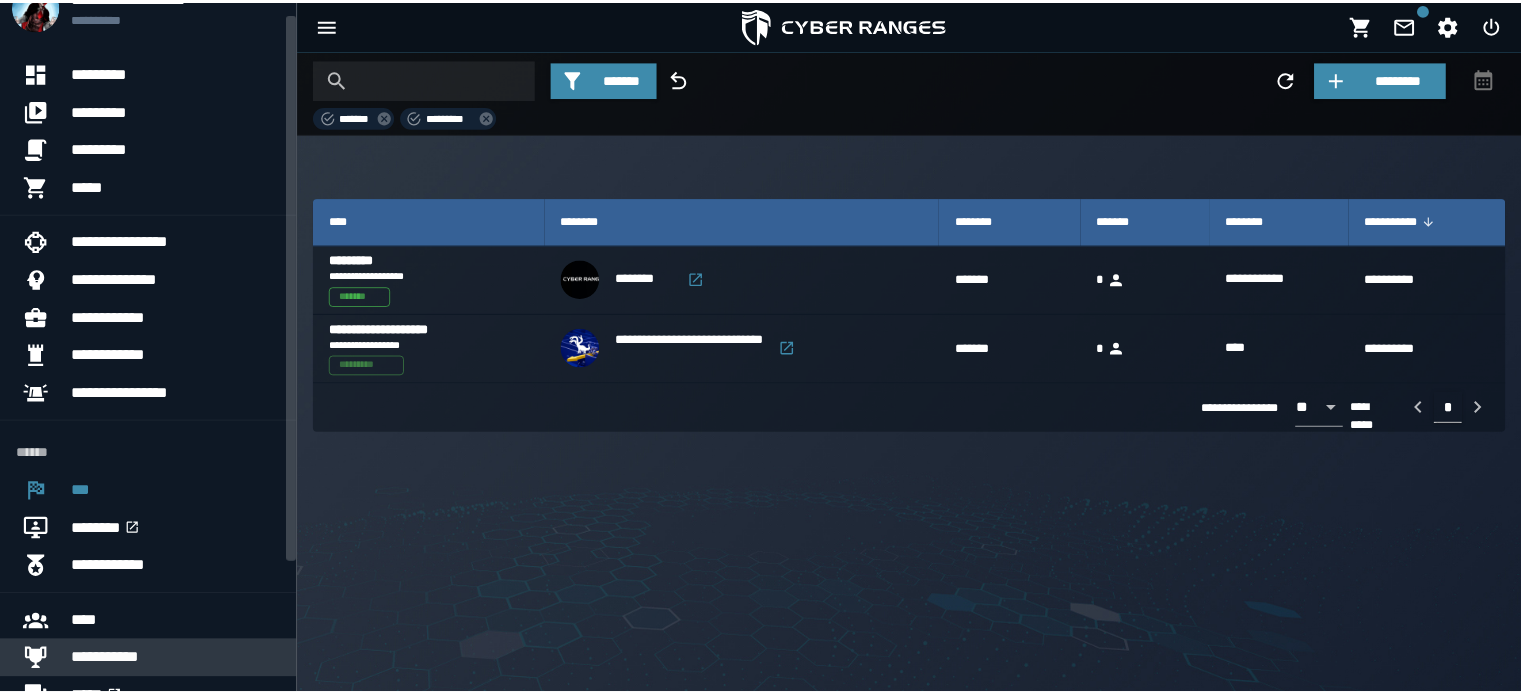 scroll, scrollTop: 0, scrollLeft: 0, axis: both 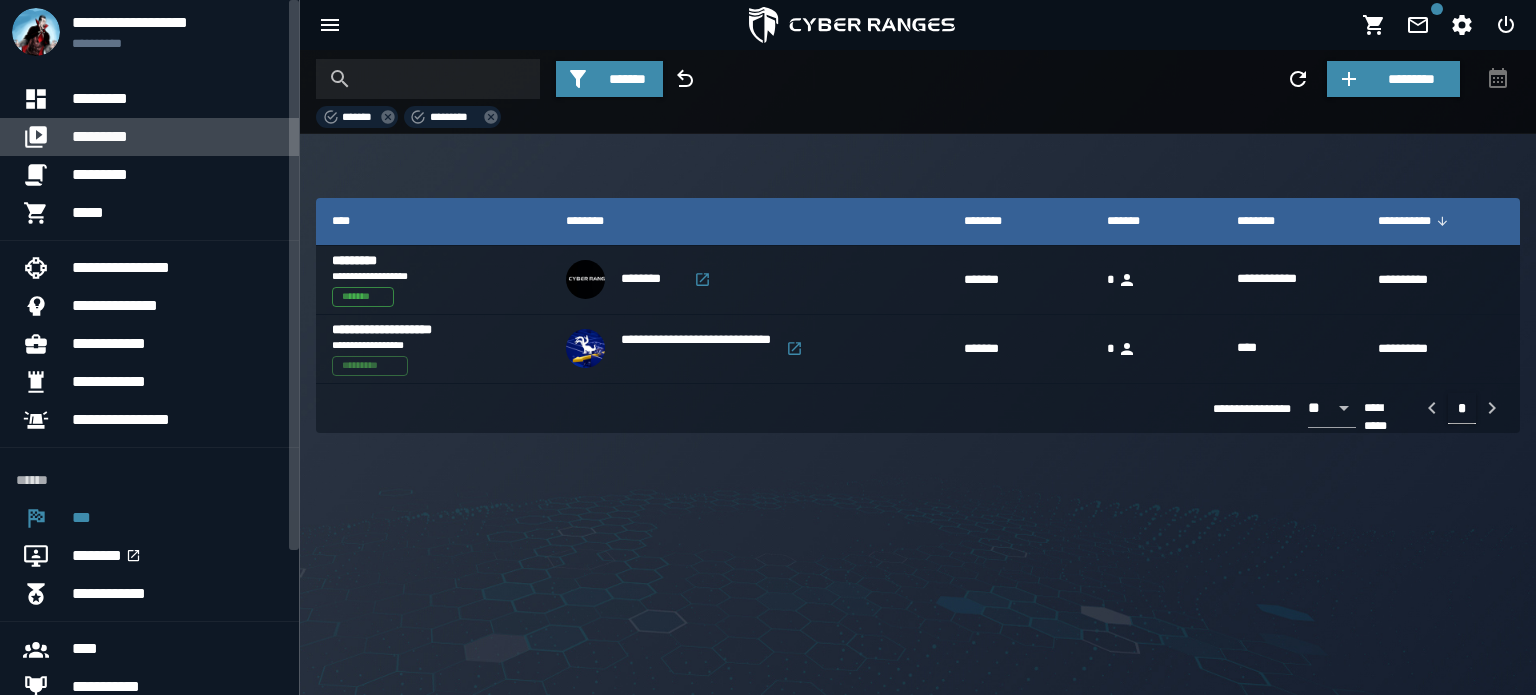 click on "*********" at bounding box center (177, 137) 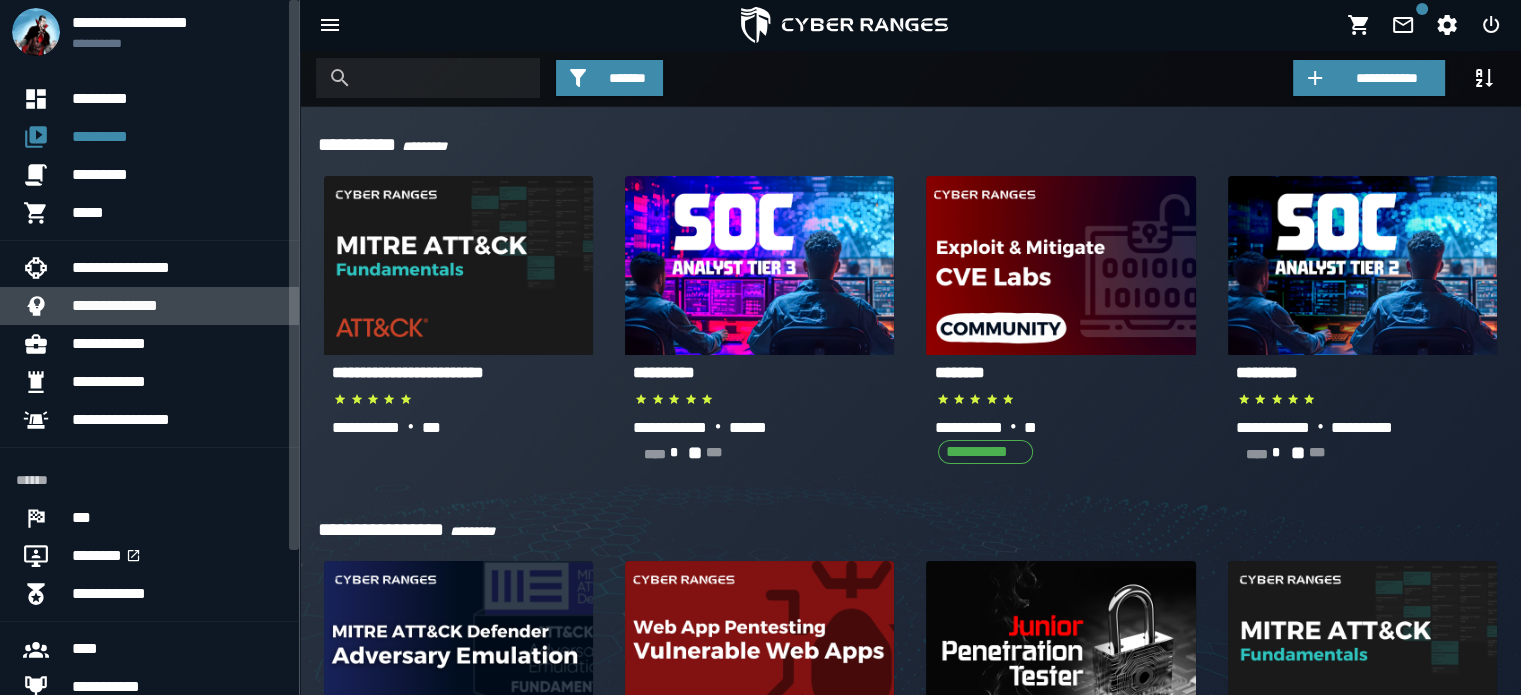 click on "**********" at bounding box center (177, 306) 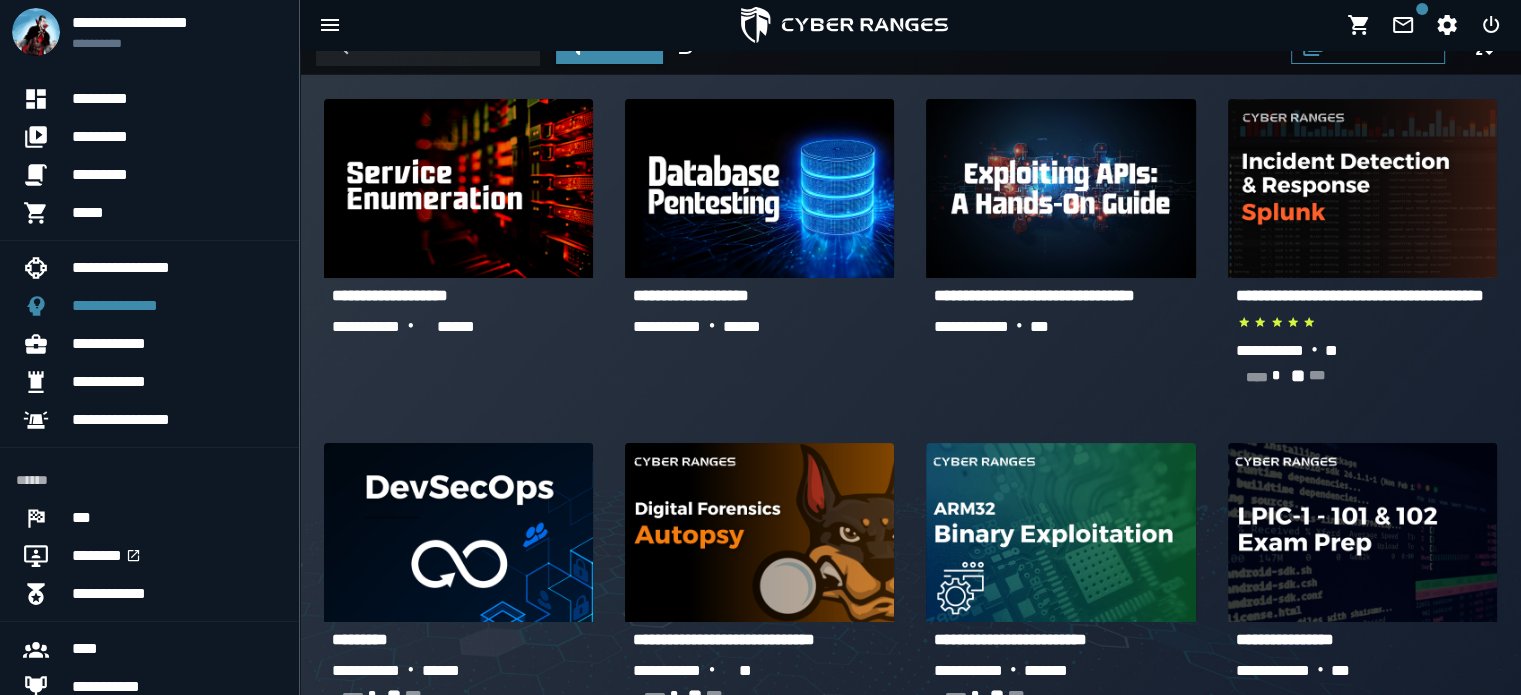 scroll, scrollTop: 0, scrollLeft: 0, axis: both 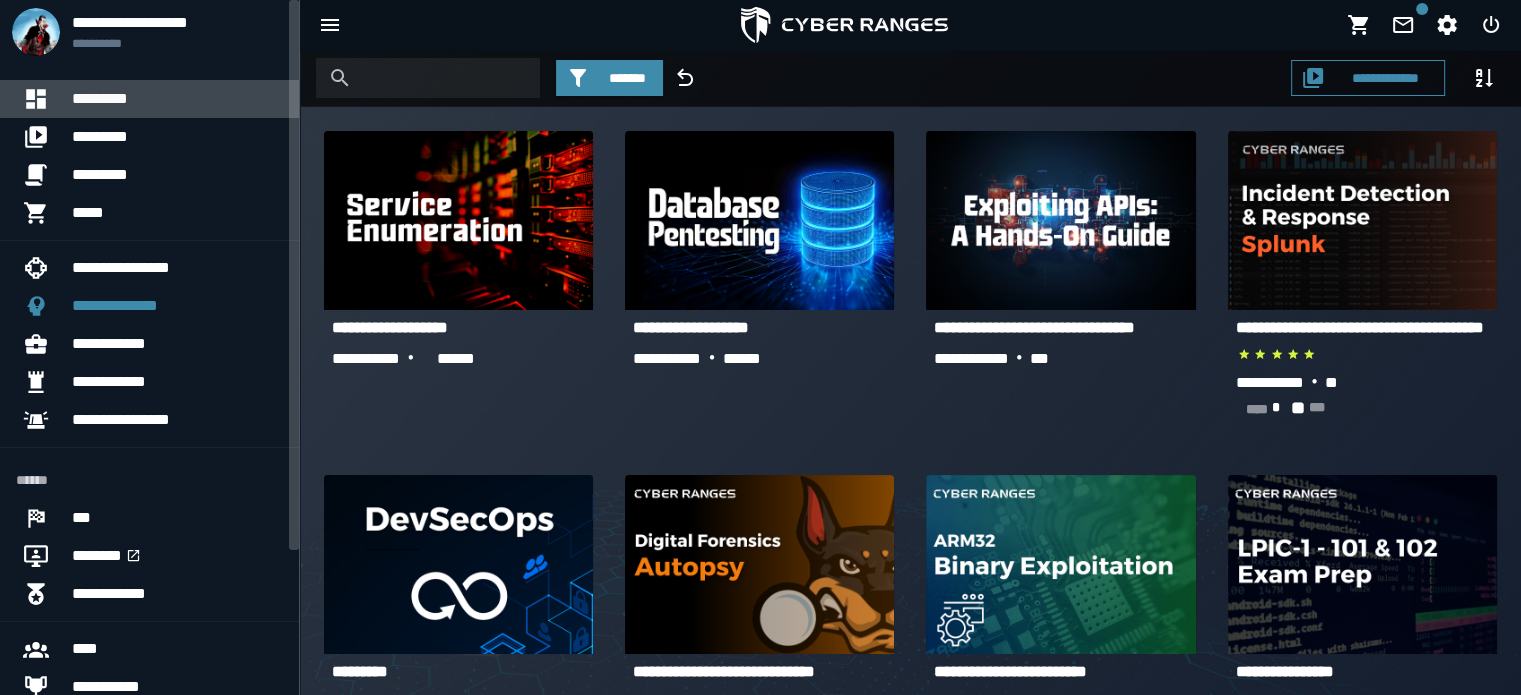 click on "*********" at bounding box center (177, 99) 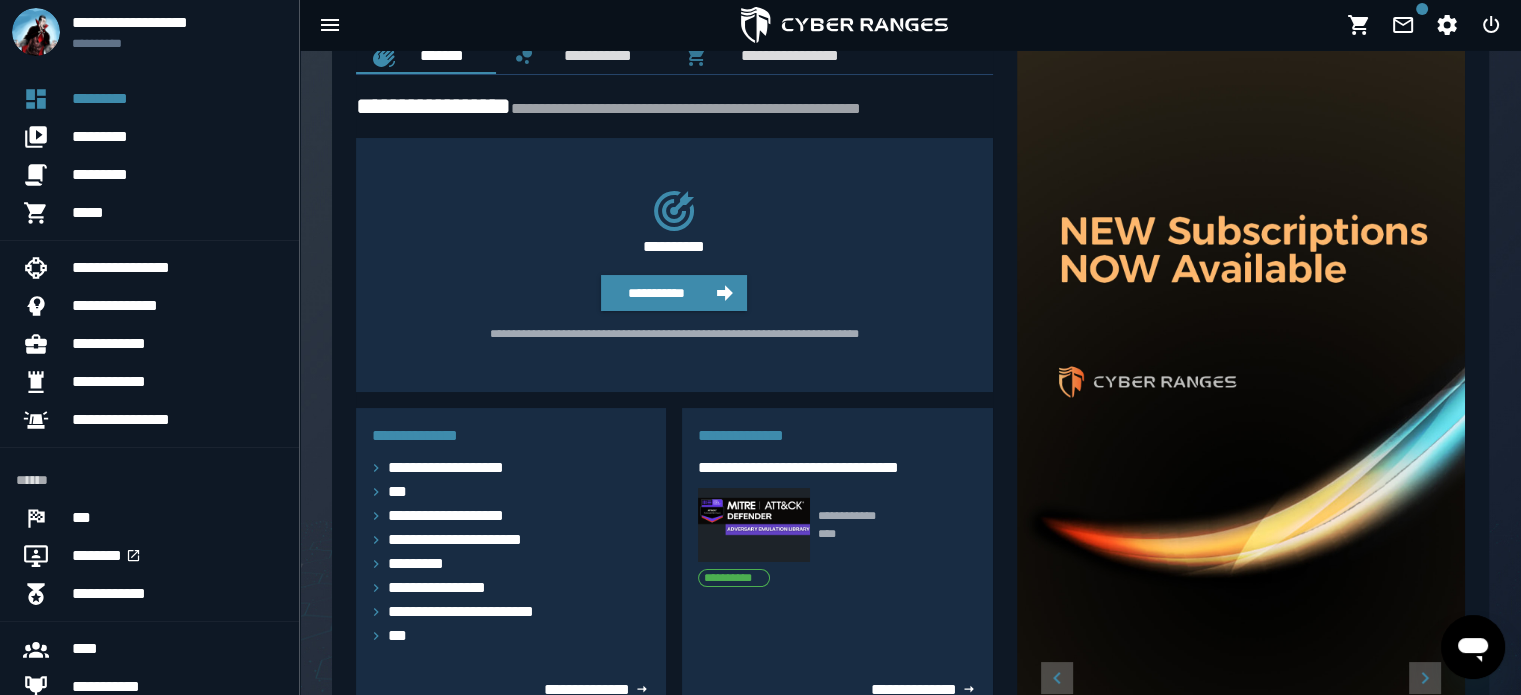 scroll, scrollTop: 0, scrollLeft: 0, axis: both 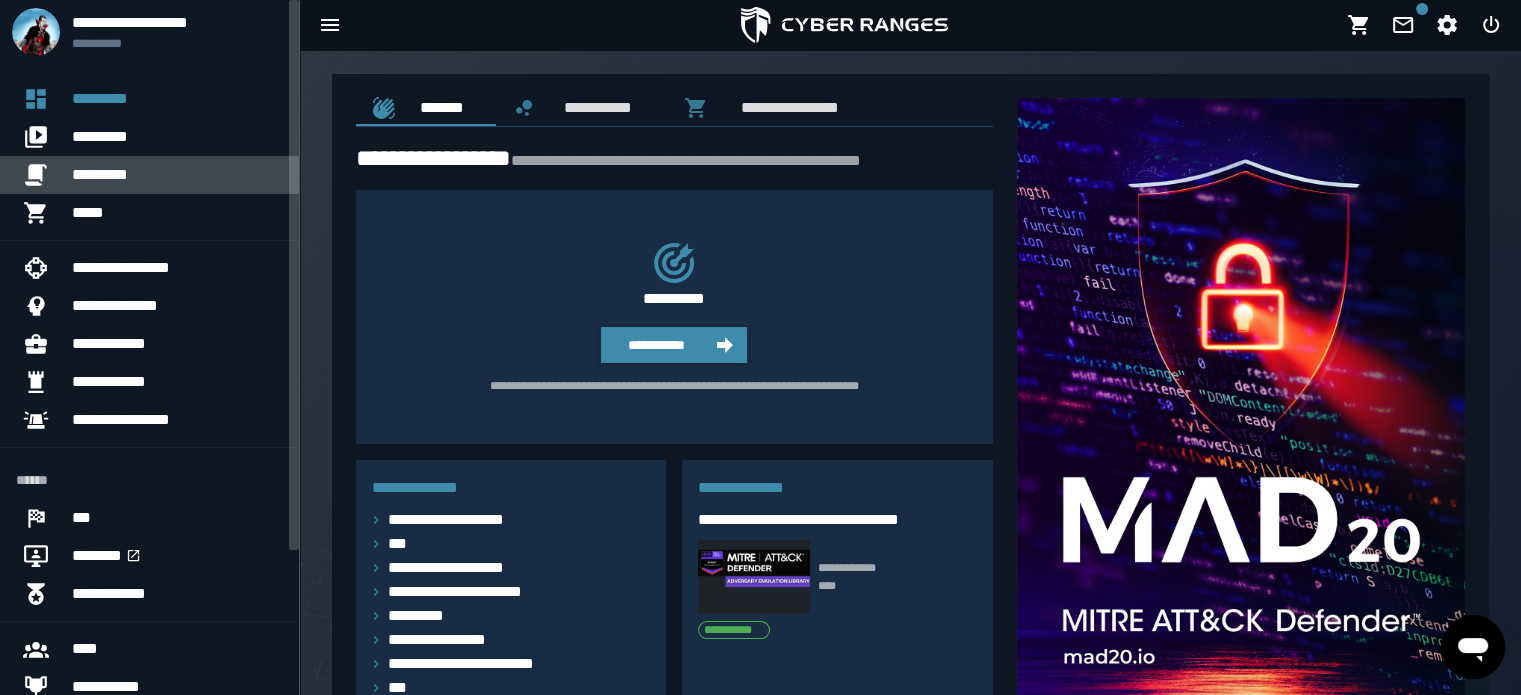click on "*********" at bounding box center (177, 175) 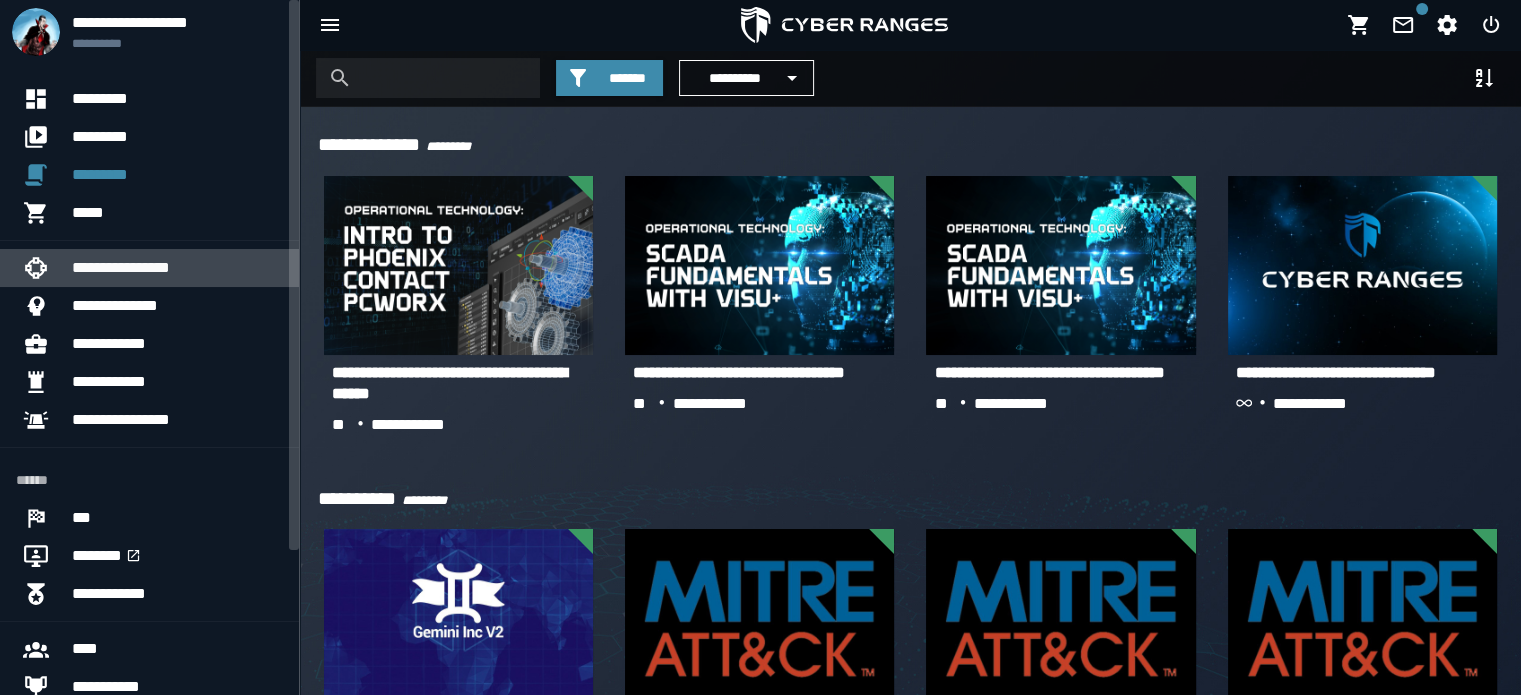 click on "**********" at bounding box center (177, 268) 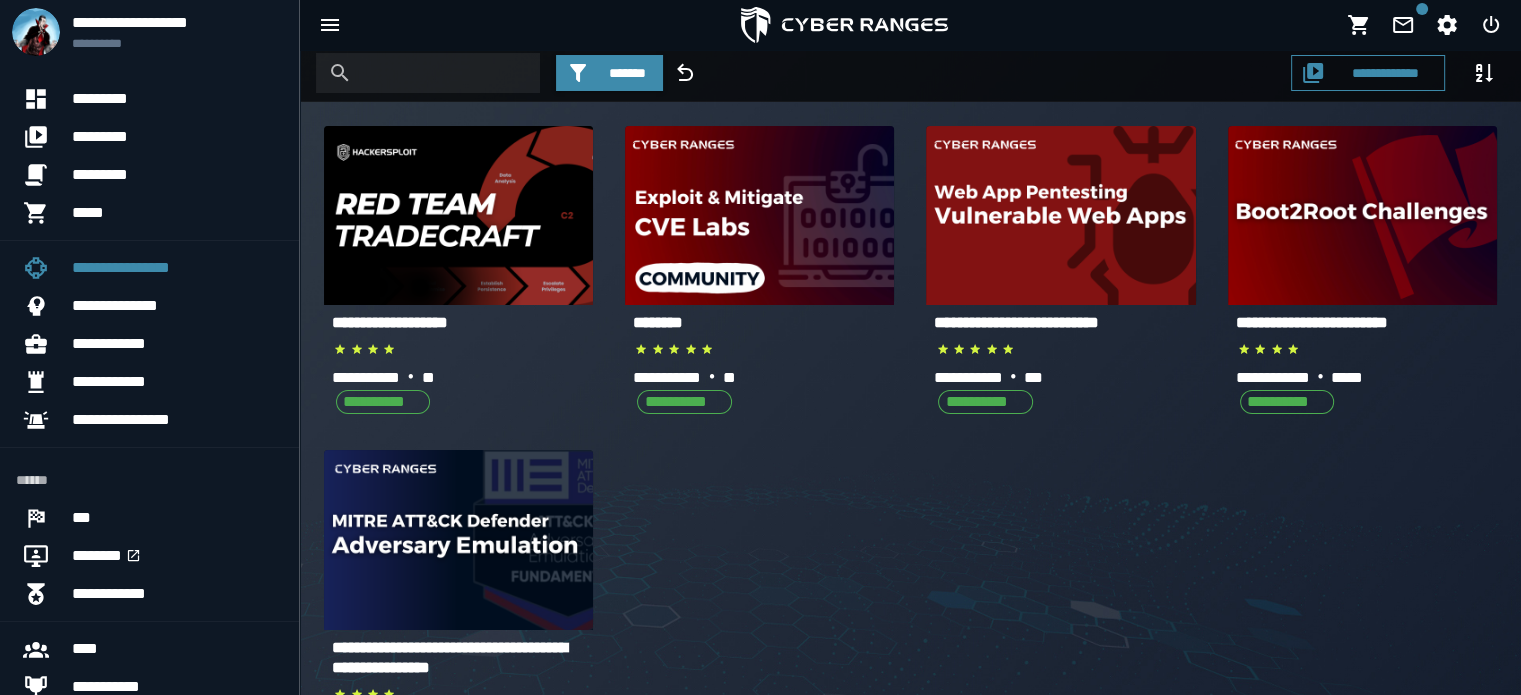 scroll, scrollTop: 0, scrollLeft: 0, axis: both 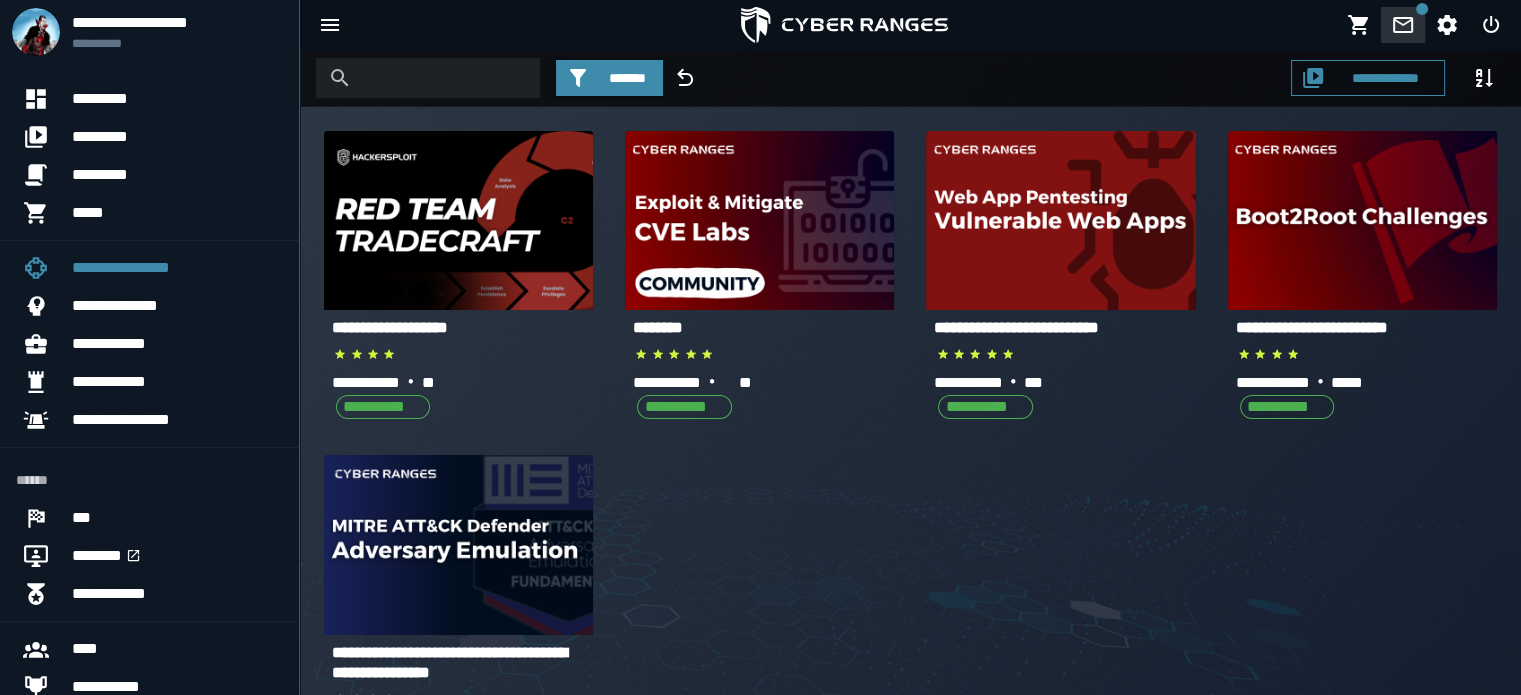 click 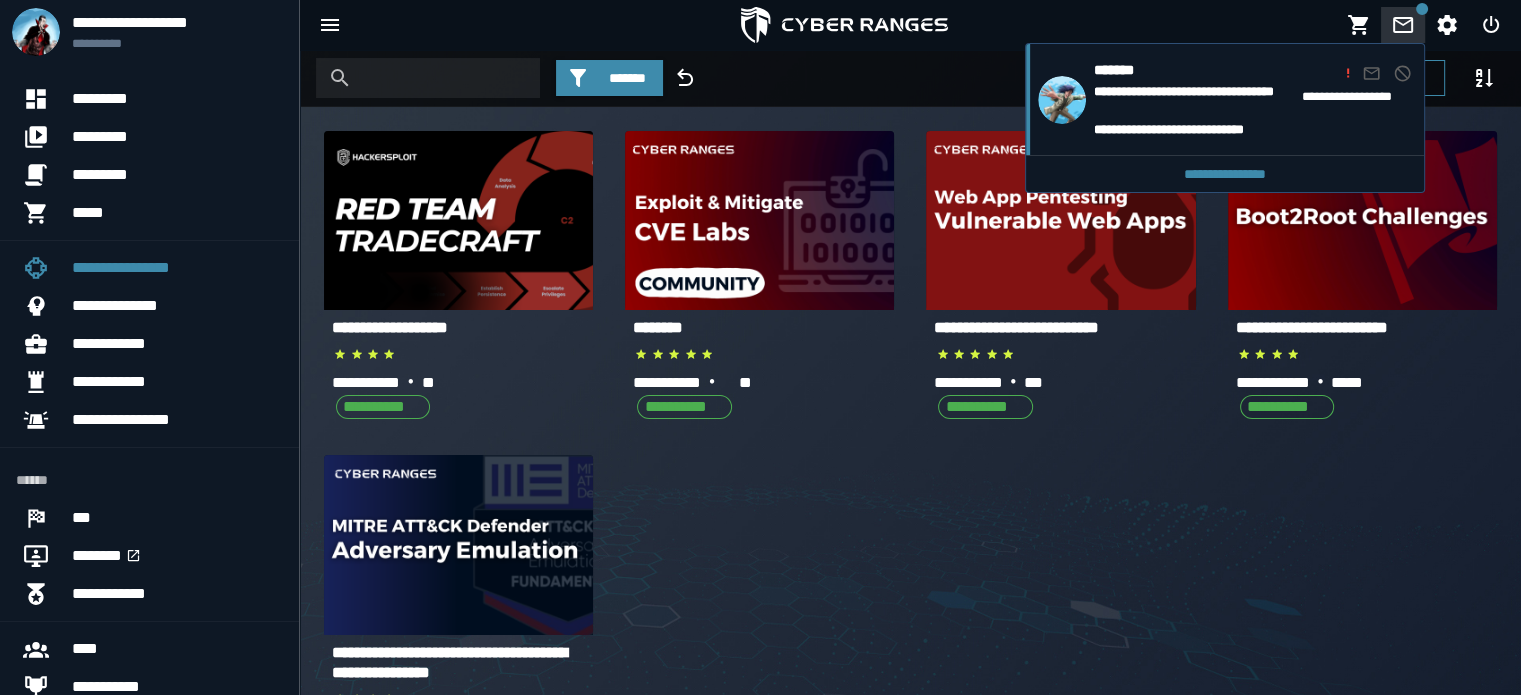 click 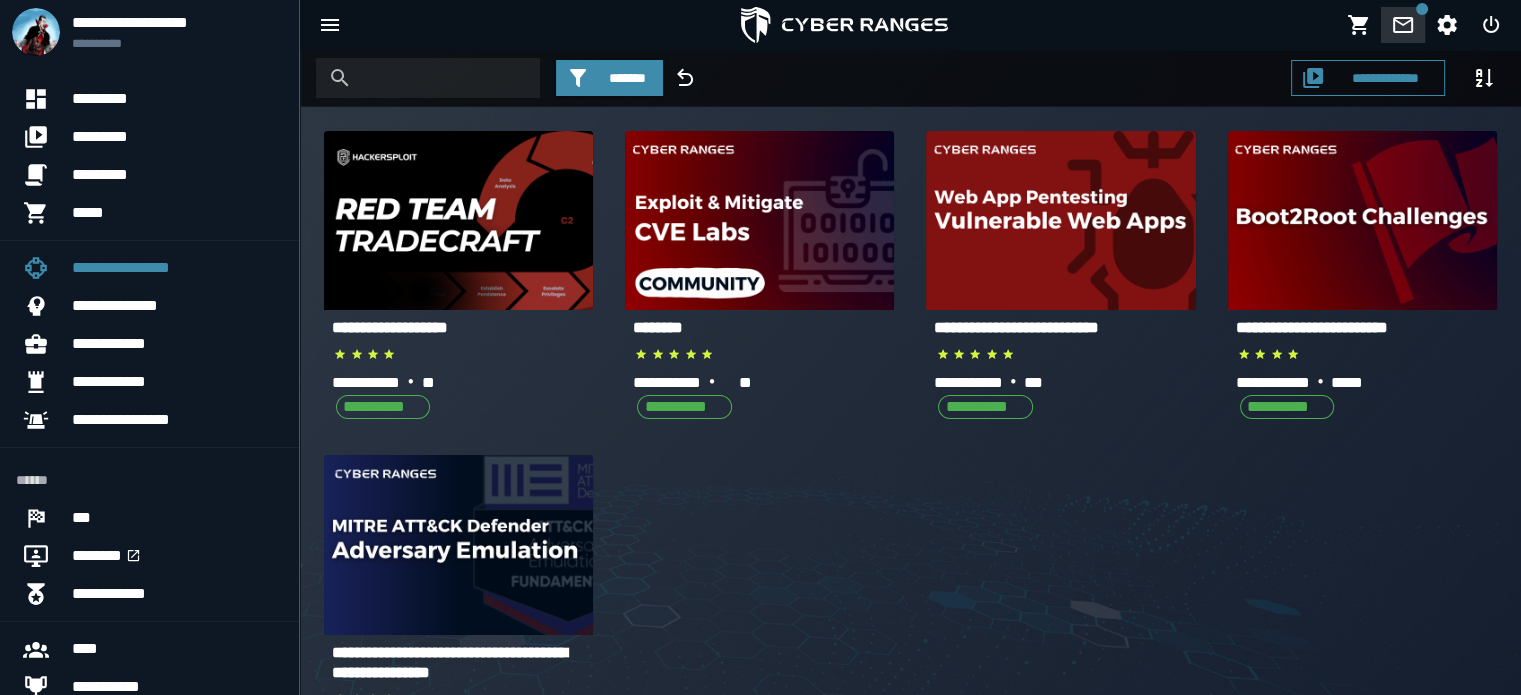 click 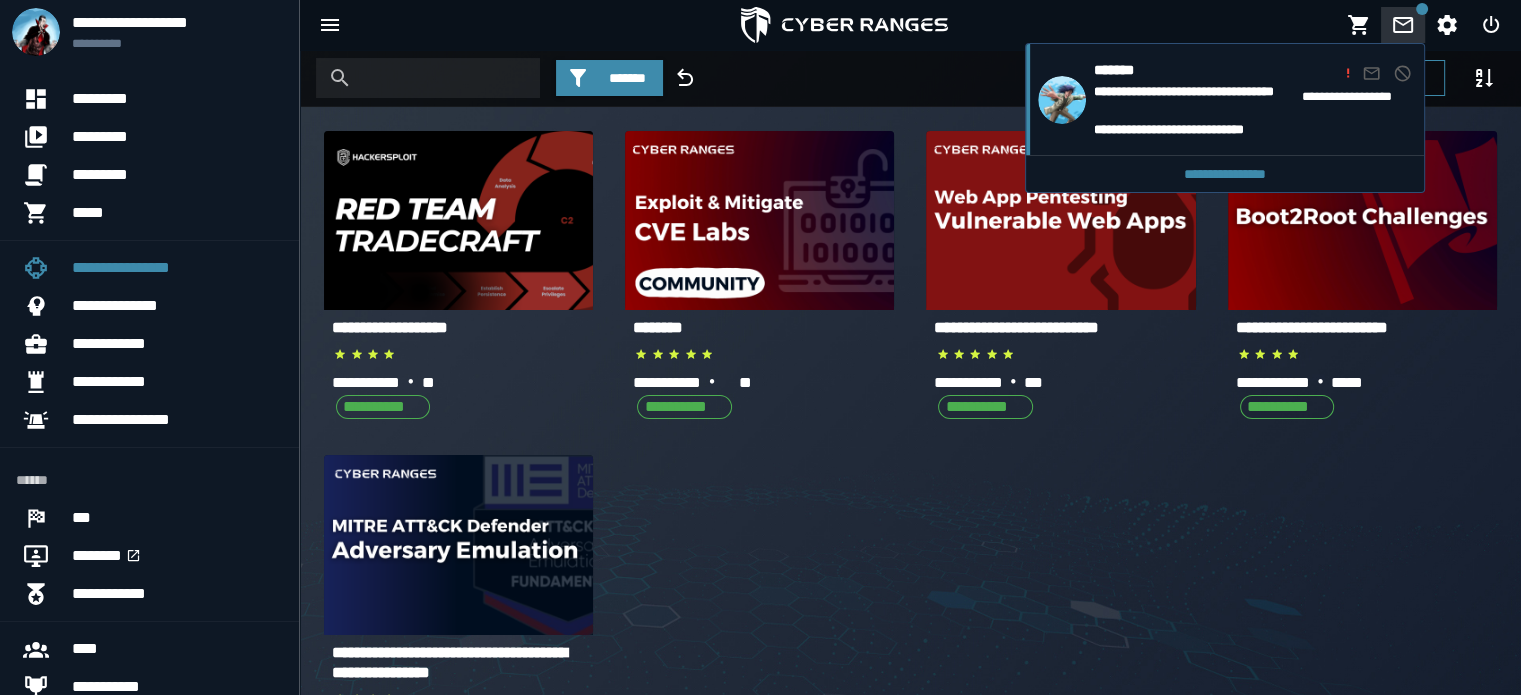 click 